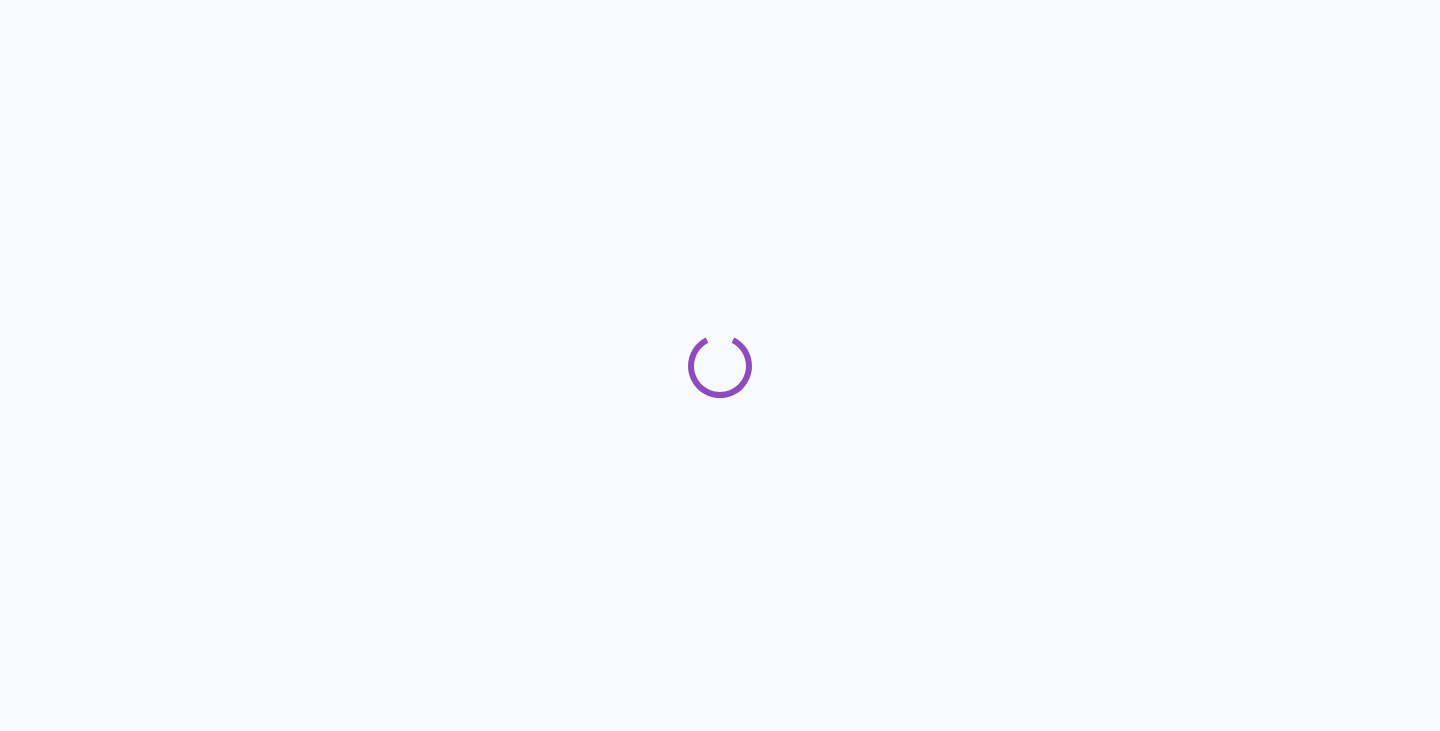 scroll, scrollTop: 0, scrollLeft: 0, axis: both 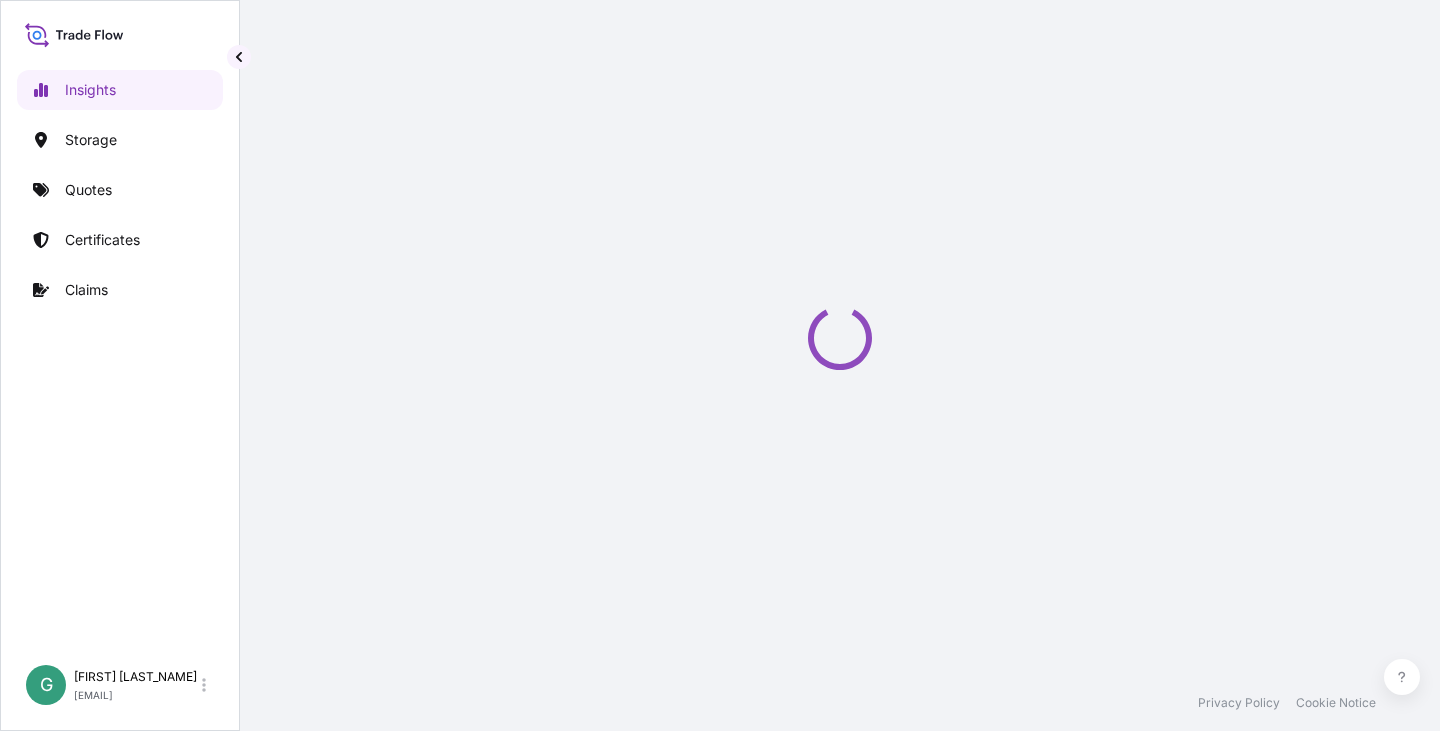select on "2025" 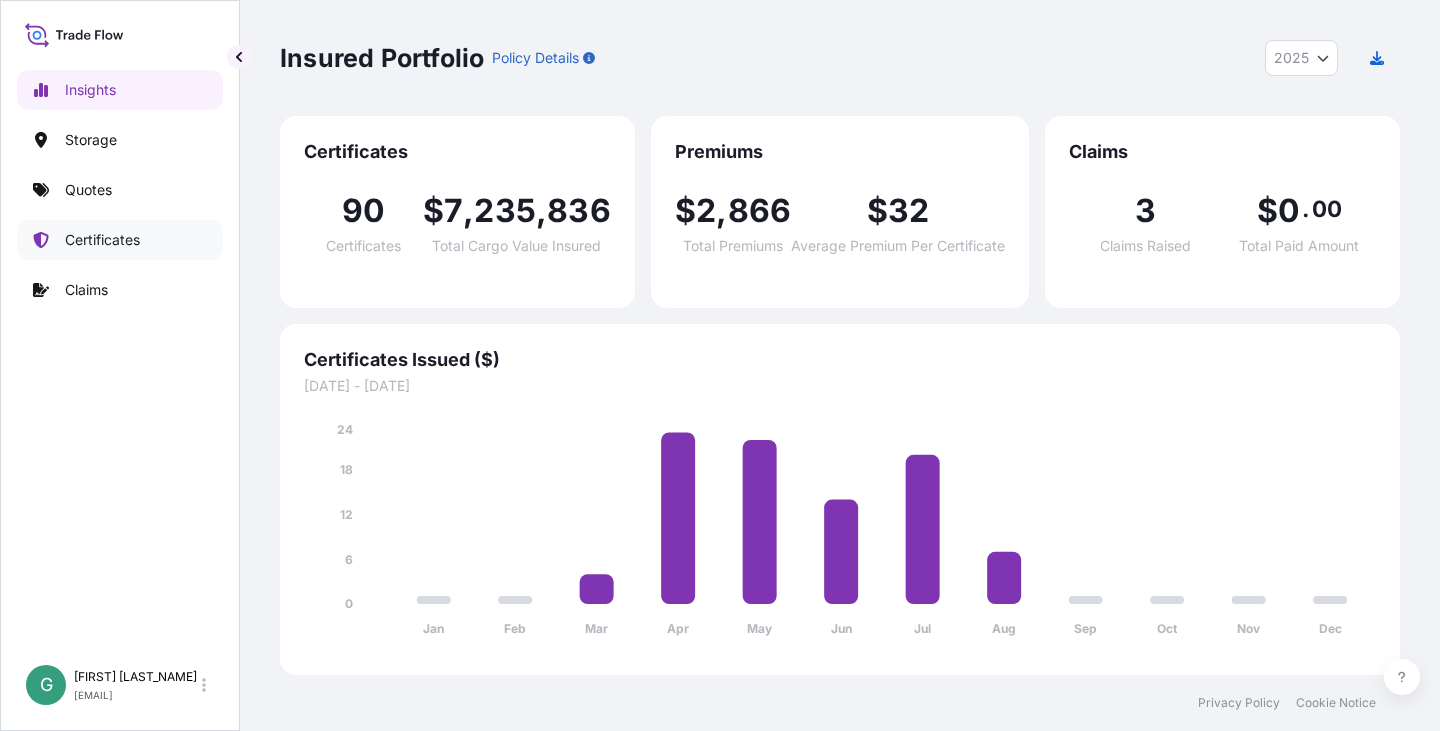 click on "Certificates" at bounding box center [102, 240] 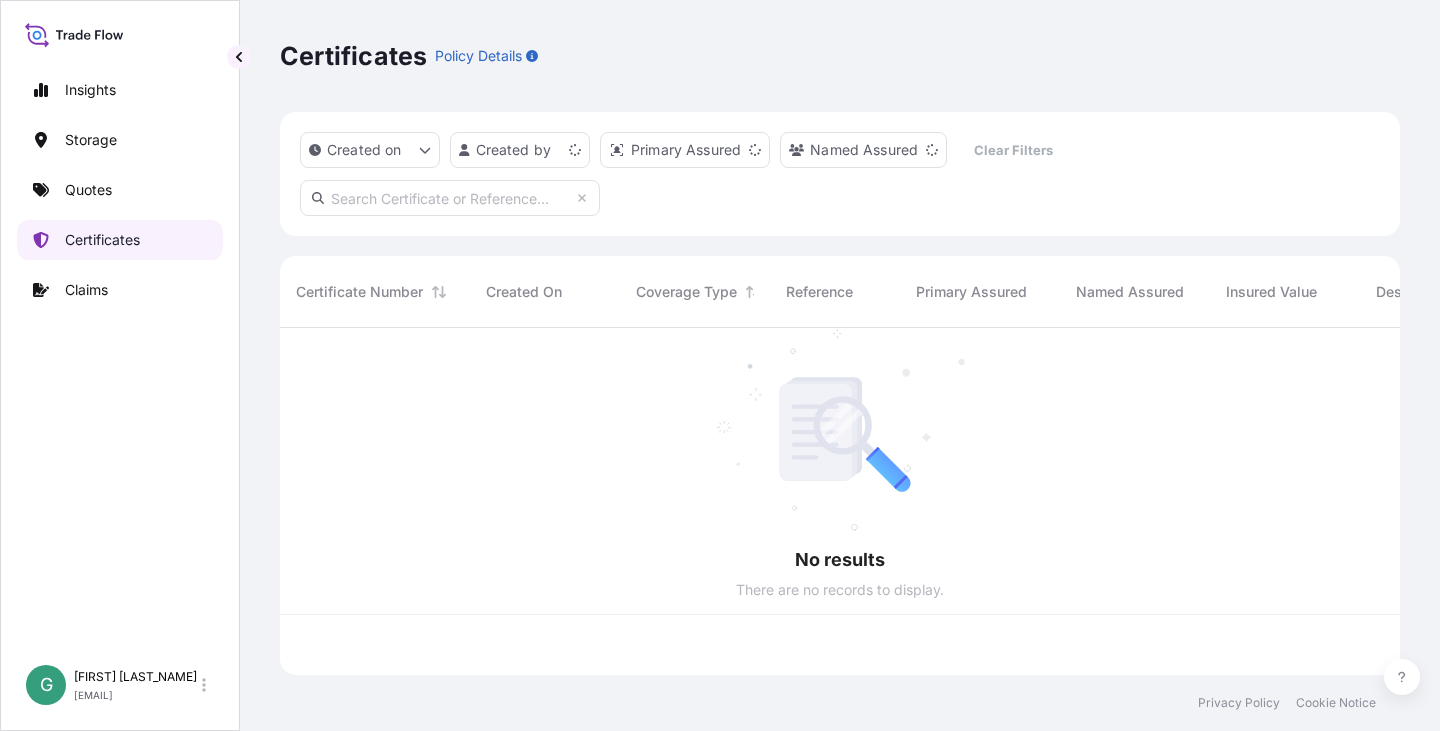 scroll, scrollTop: 16, scrollLeft: 16, axis: both 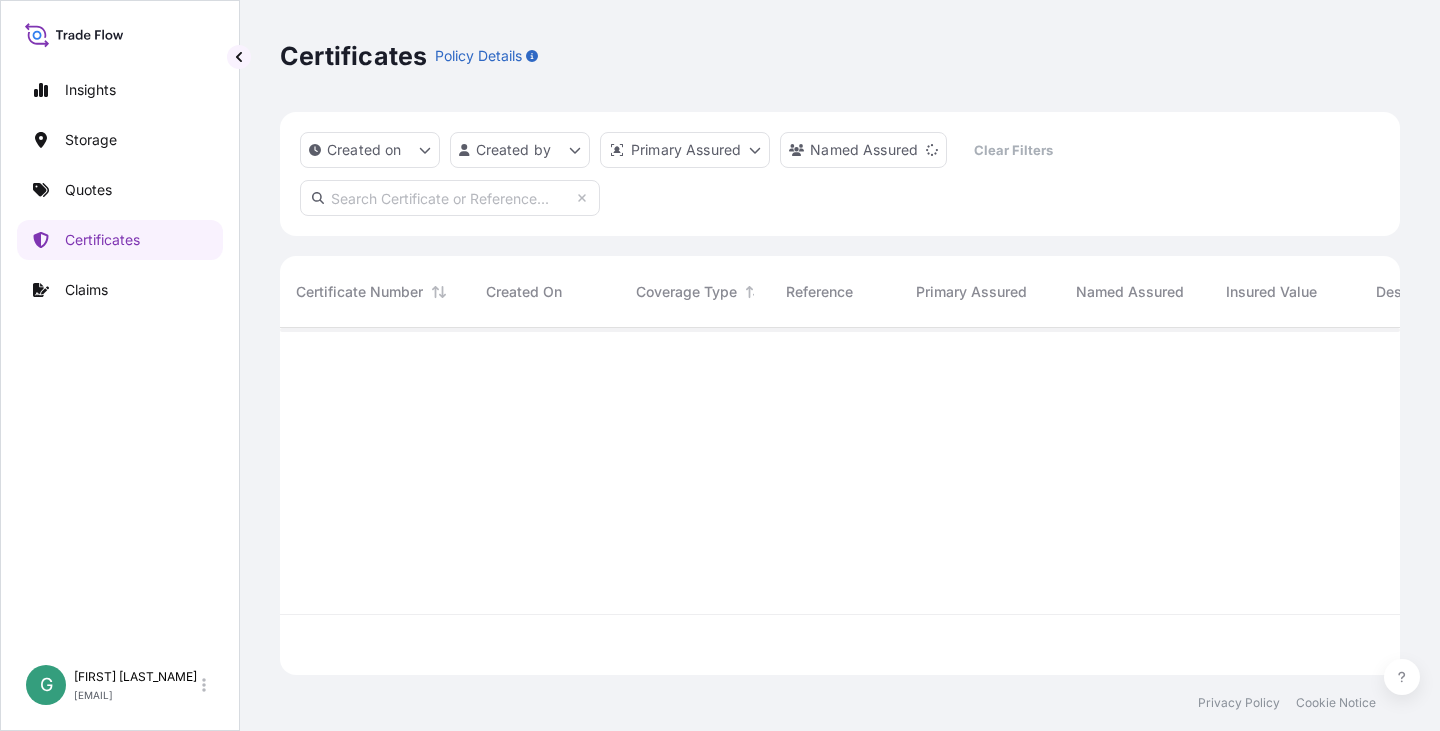 click at bounding box center [450, 198] 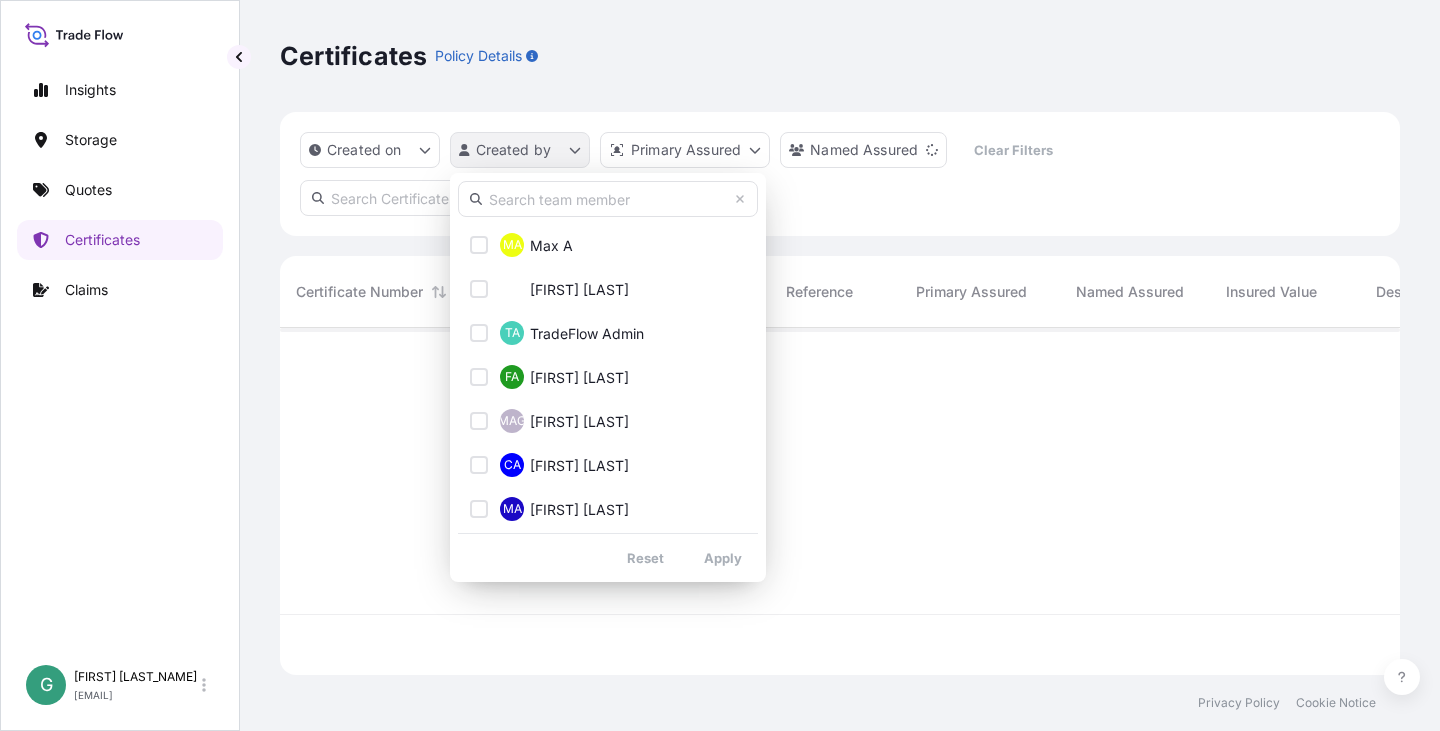 click on "Insights Storage Quotes Certificates Claims G [FIRST] [LAST] [EMAIL] Certificates Policy Details Created on Created by Primary Assured Named Assured Clear Filters Certificate Number Created On Coverage Type Reference Primary Assured Named Assured Insured Value Description Of Cargo Departure Arrival Total Privacy Policy Cookie Notice
0 MA Max A TA [FIRST] [LAST] TA TradeFlow Admin FA [FIRST] [LAST] MAG [FIRST] [LAST] CA [FIRST] [LAST] MA [FIRST] [LAST] MA [FIRST] [LAST] MA [FIRST] [LAST] MA [FIRST] [LAST] CA [FIRST] [LAST] AA [FIRST] [LAST] DB [FIRST] [LAST] BB [FIRST] [LAST] JB [FIRST] [LAST] KB [FIRST] [LAST] LB [FIRST] [LAST] MB [FIRST] [LAST] PB [FIRST] [LAST] LB [FIRST] [LAST] LB [FIRST] [LAST] MB [FIRST] [LAST] CB [FIRST] [LAST] MB [FIRST] [LAST] TB [FIRST] [LAST] EB [FIRST] [LAST] DB [FIRST] [LAST] IB [FIRST] [LAST] NB [FIRST] [LAST] PB [FIRST] [LAST] AC [FIRST] [LAST] GC [FIRST] [LAST] KC [FIRST] [LAST] CC [FIRST] [LAST] AC [FIRST] [LAST] LC [FIRST] [LAST] EC [FIRST] [LAST] EC [FIRST] [LAST] DC [FIRST] [LAST] DC [FIRST] [LAST]" at bounding box center (720, 365) 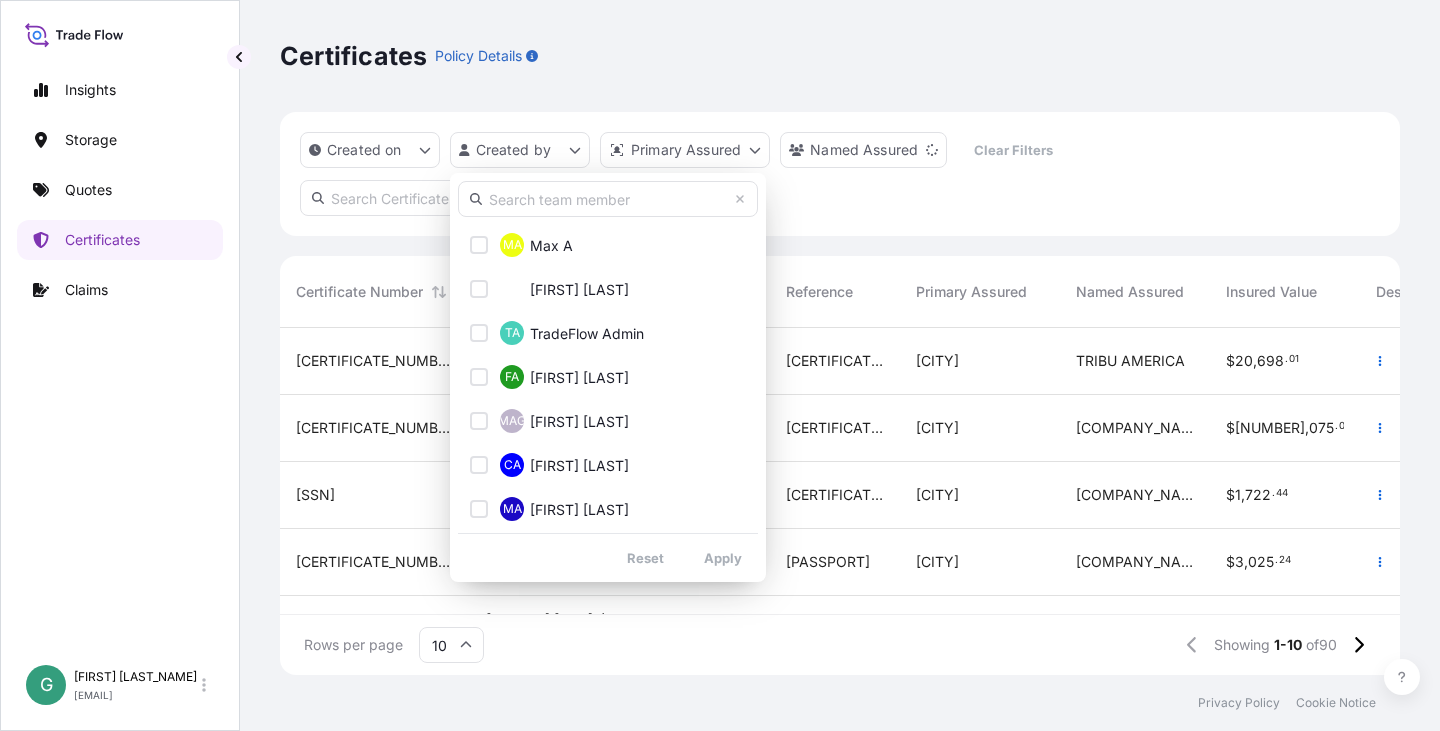 click at bounding box center (608, 199) 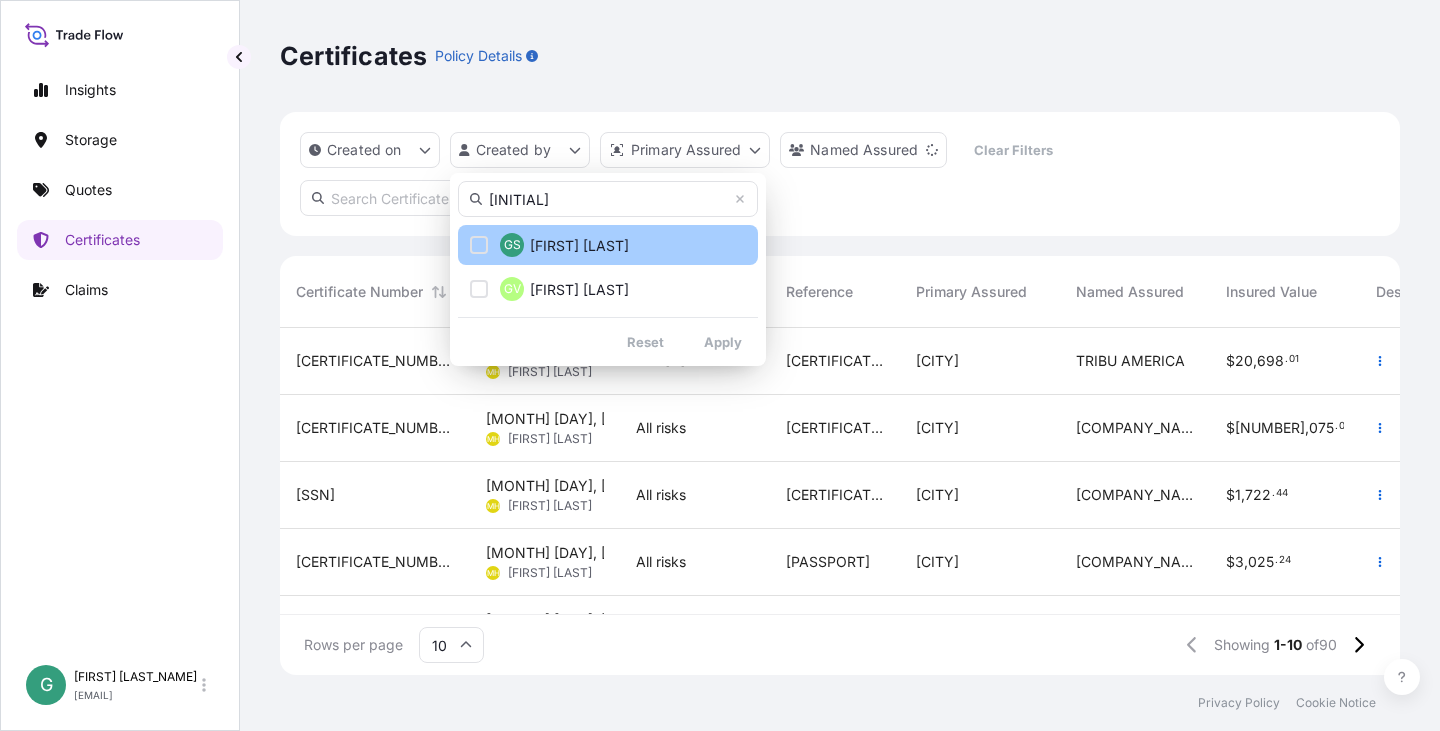 type on "[INITIAL]" 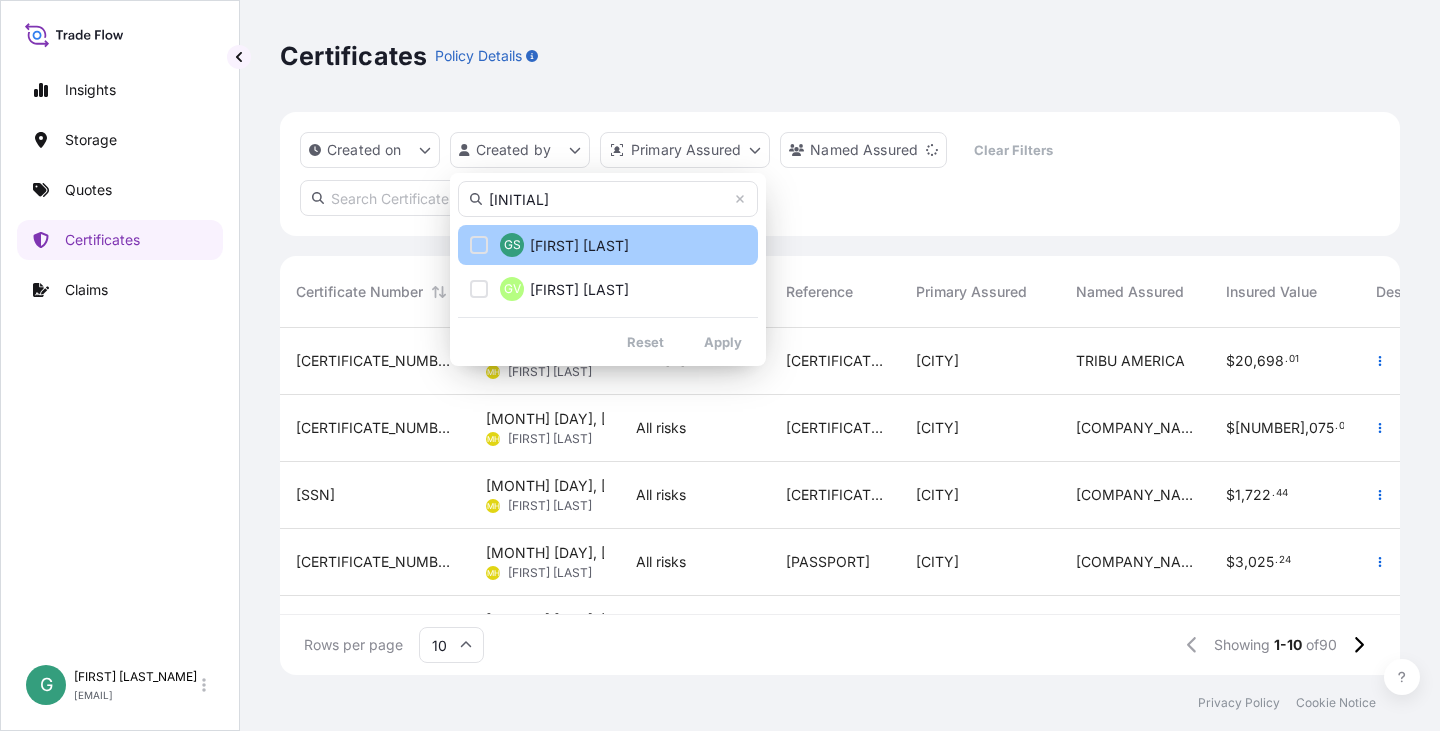click on "[FIRST] [LAST]" at bounding box center (579, 246) 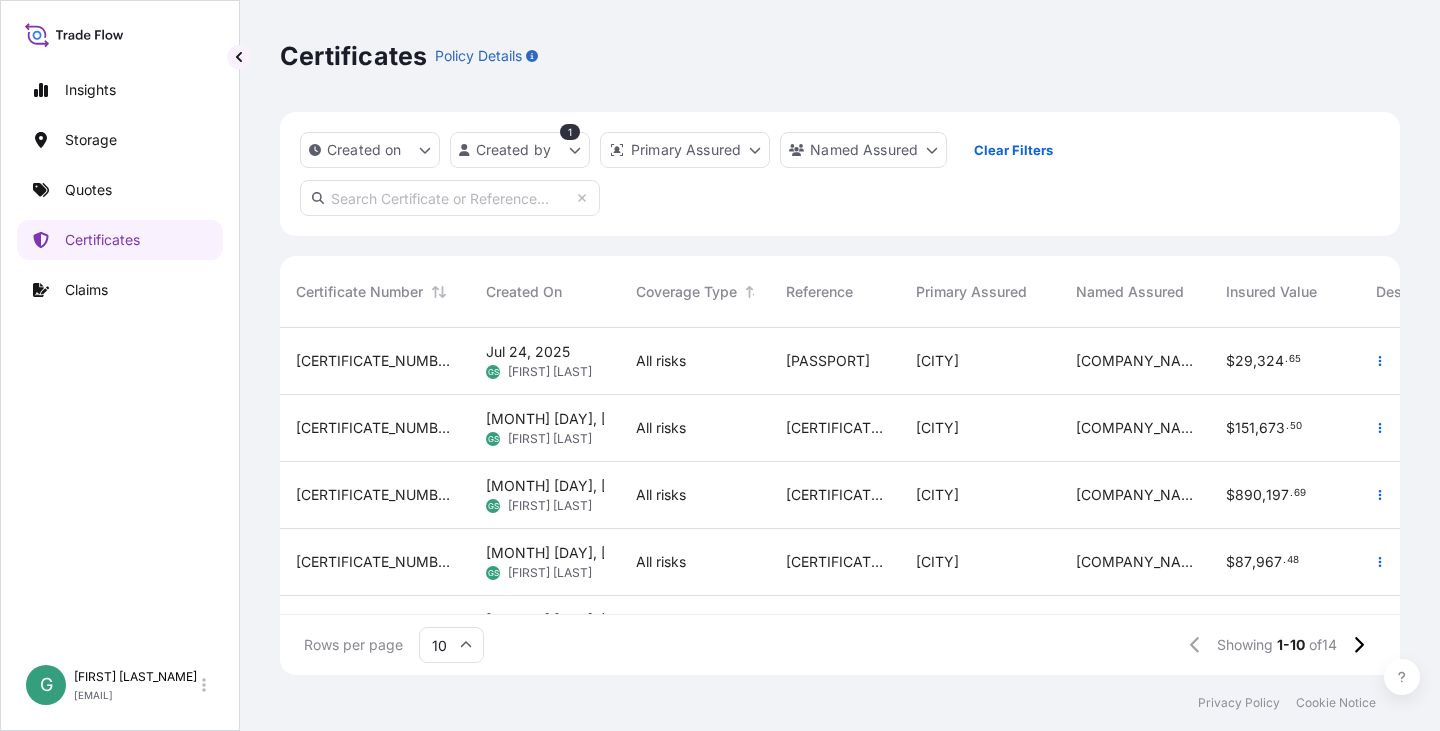 click on "[CERTIFICATE_NUMBER]" at bounding box center (375, 562) 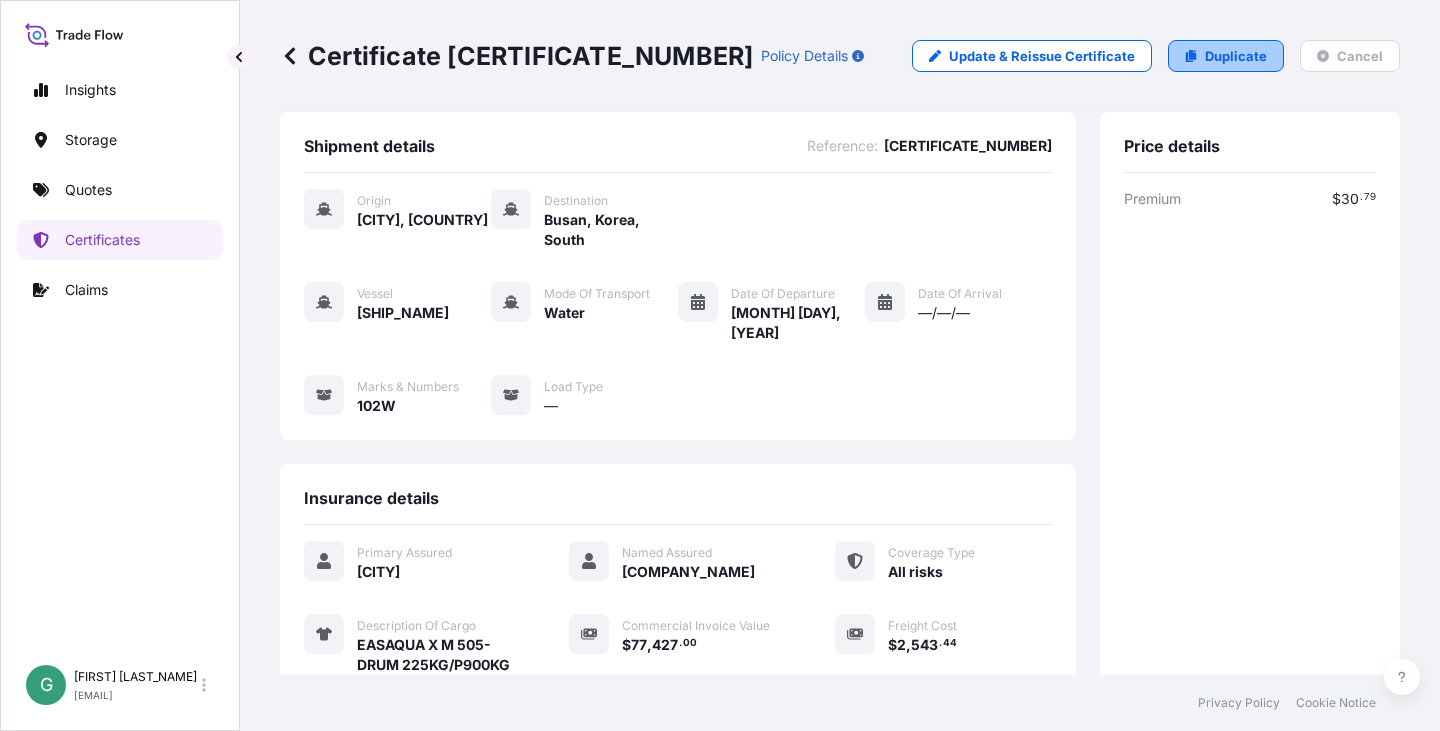click on "Duplicate" at bounding box center (1236, 56) 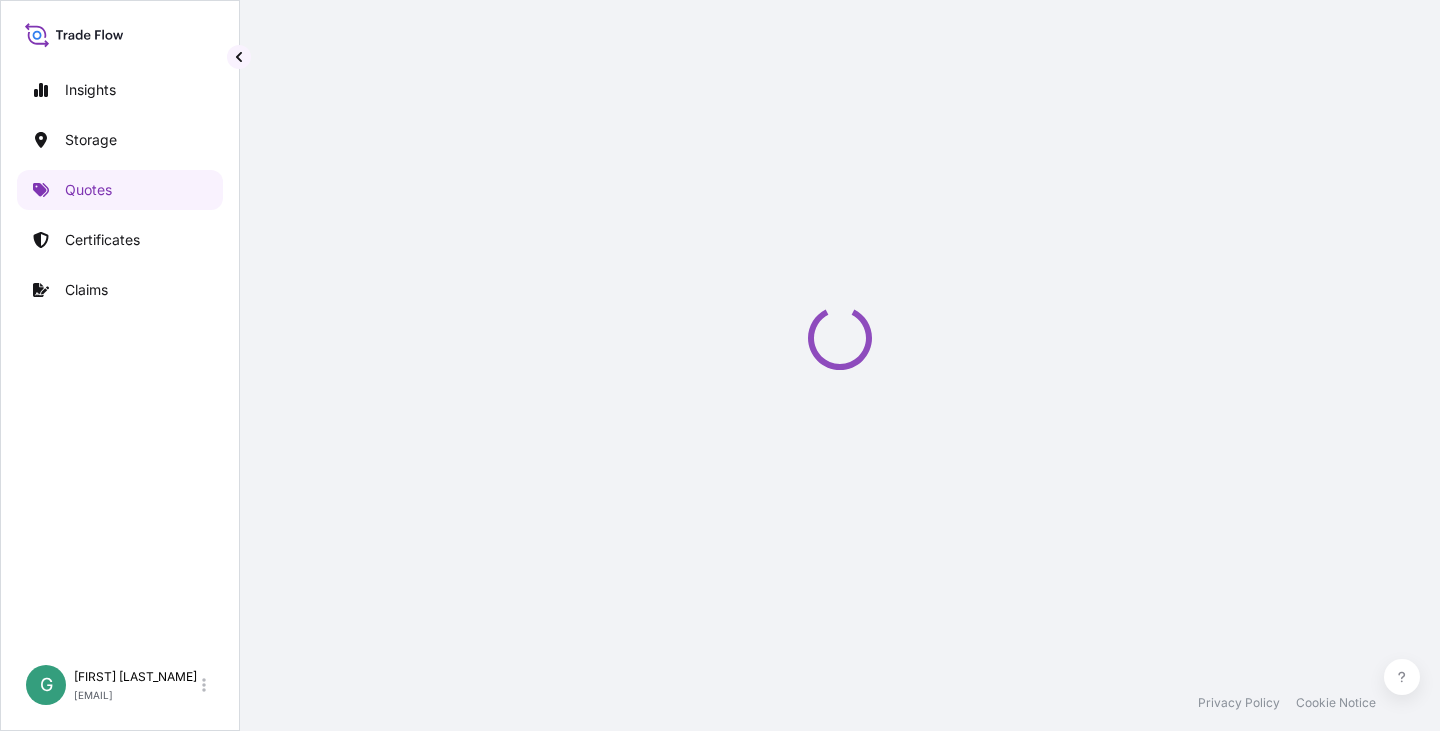 scroll, scrollTop: 32, scrollLeft: 0, axis: vertical 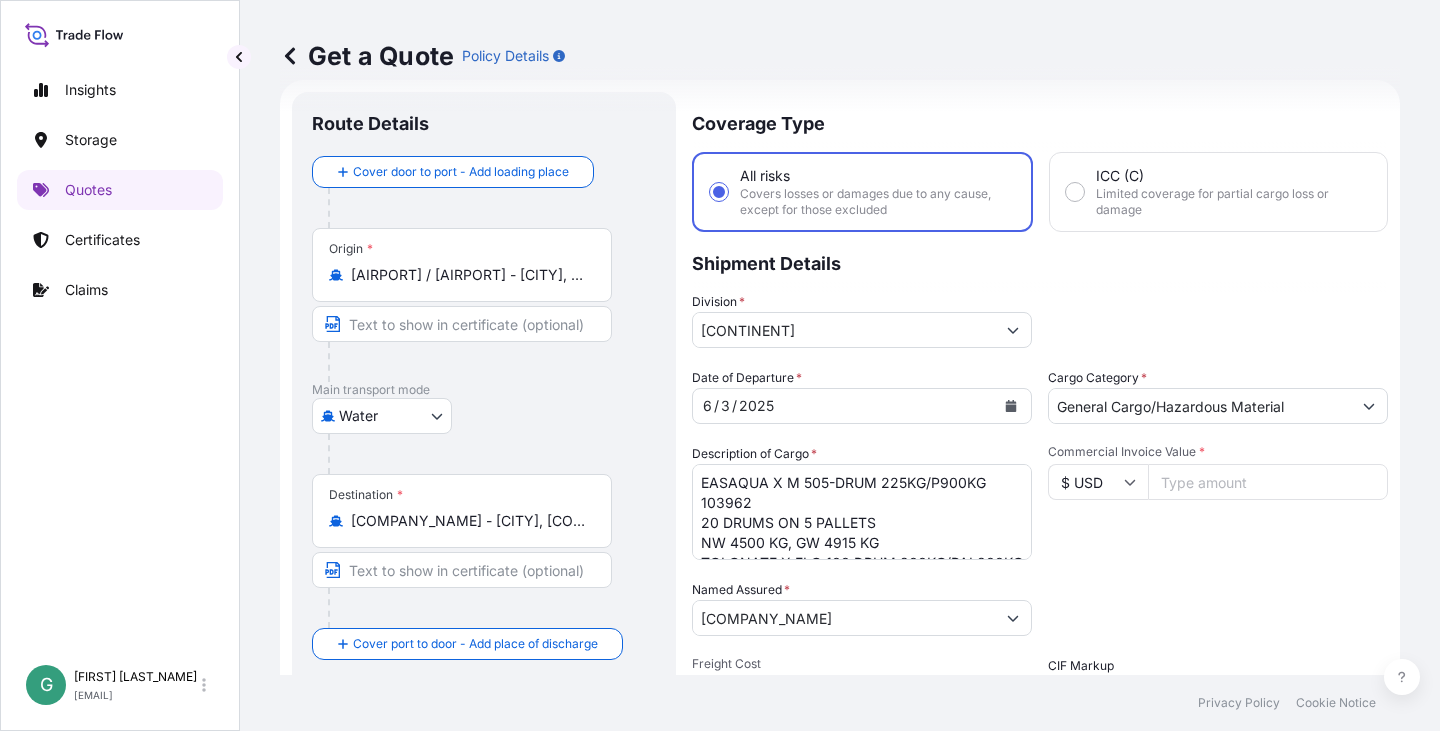 click 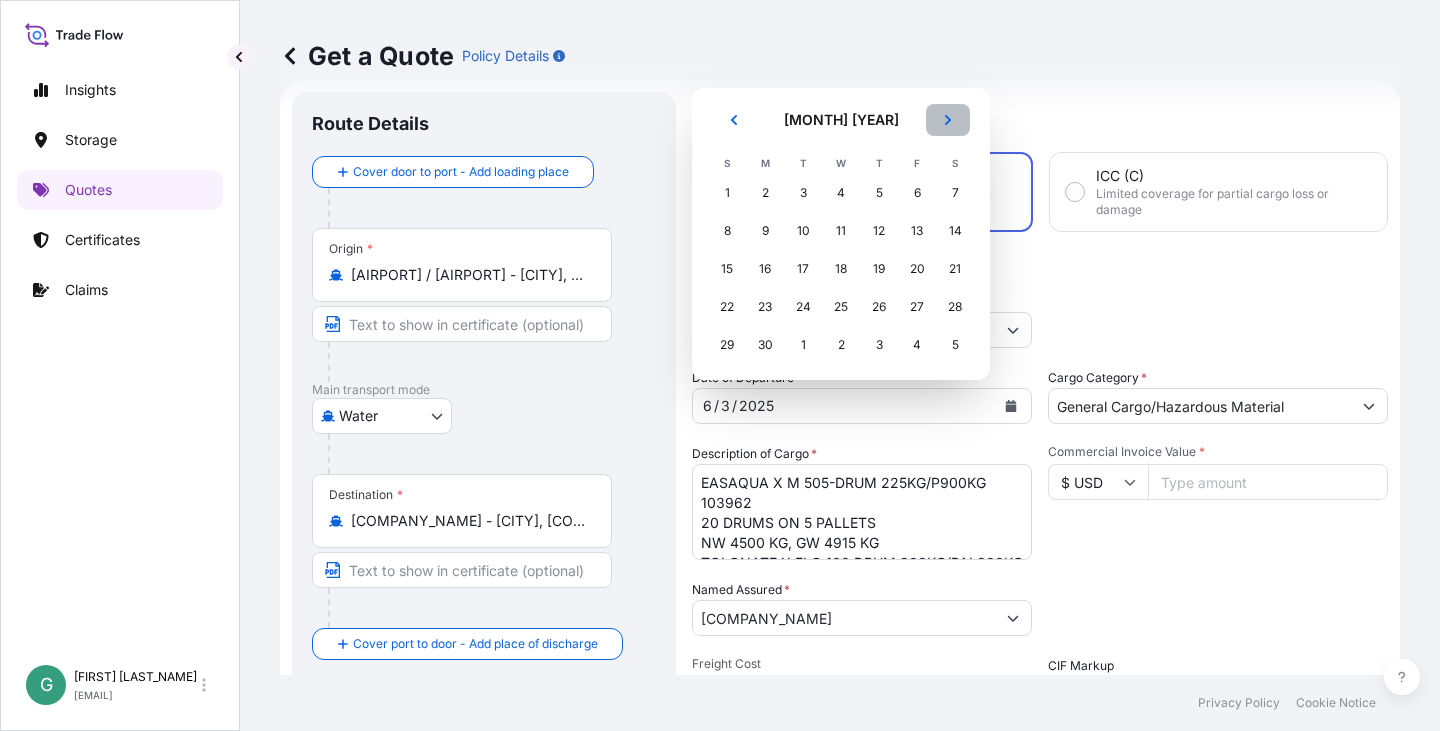 click 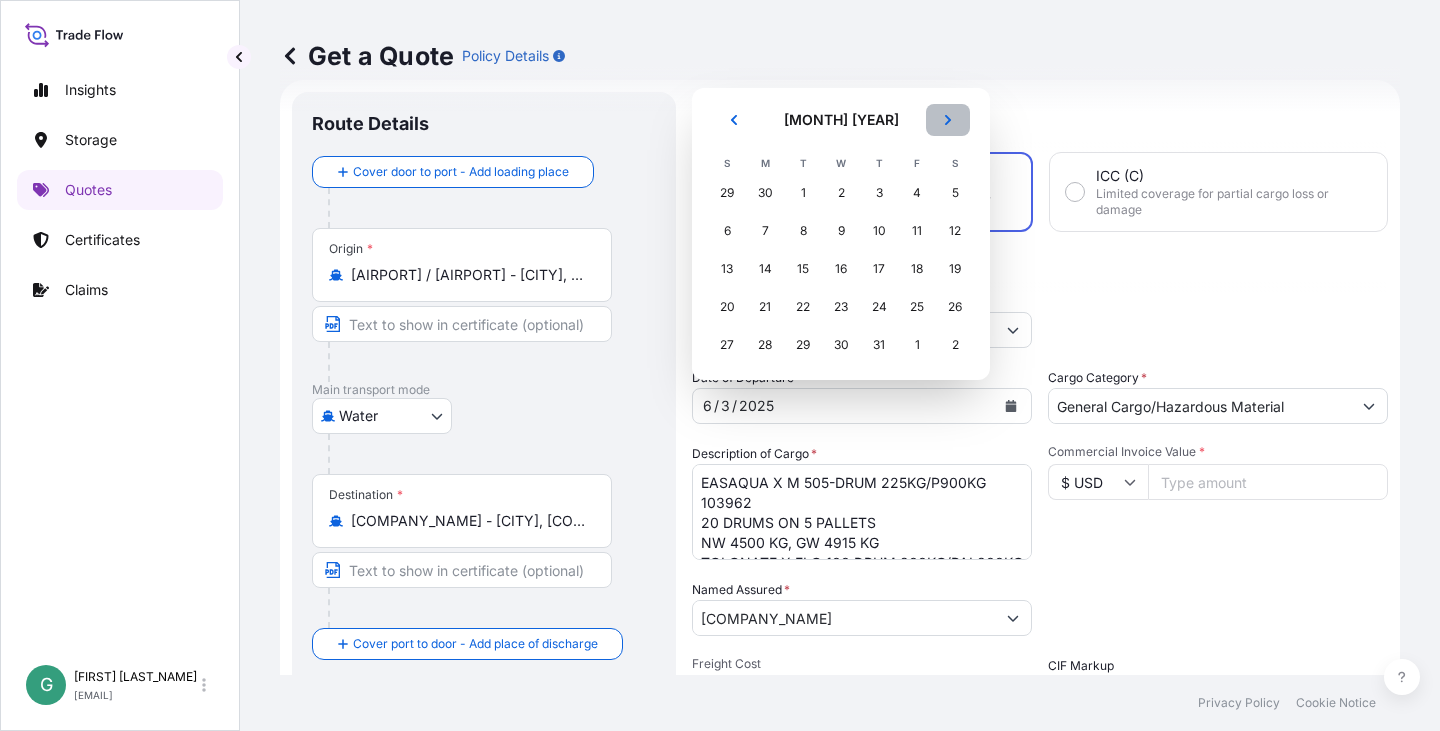 click 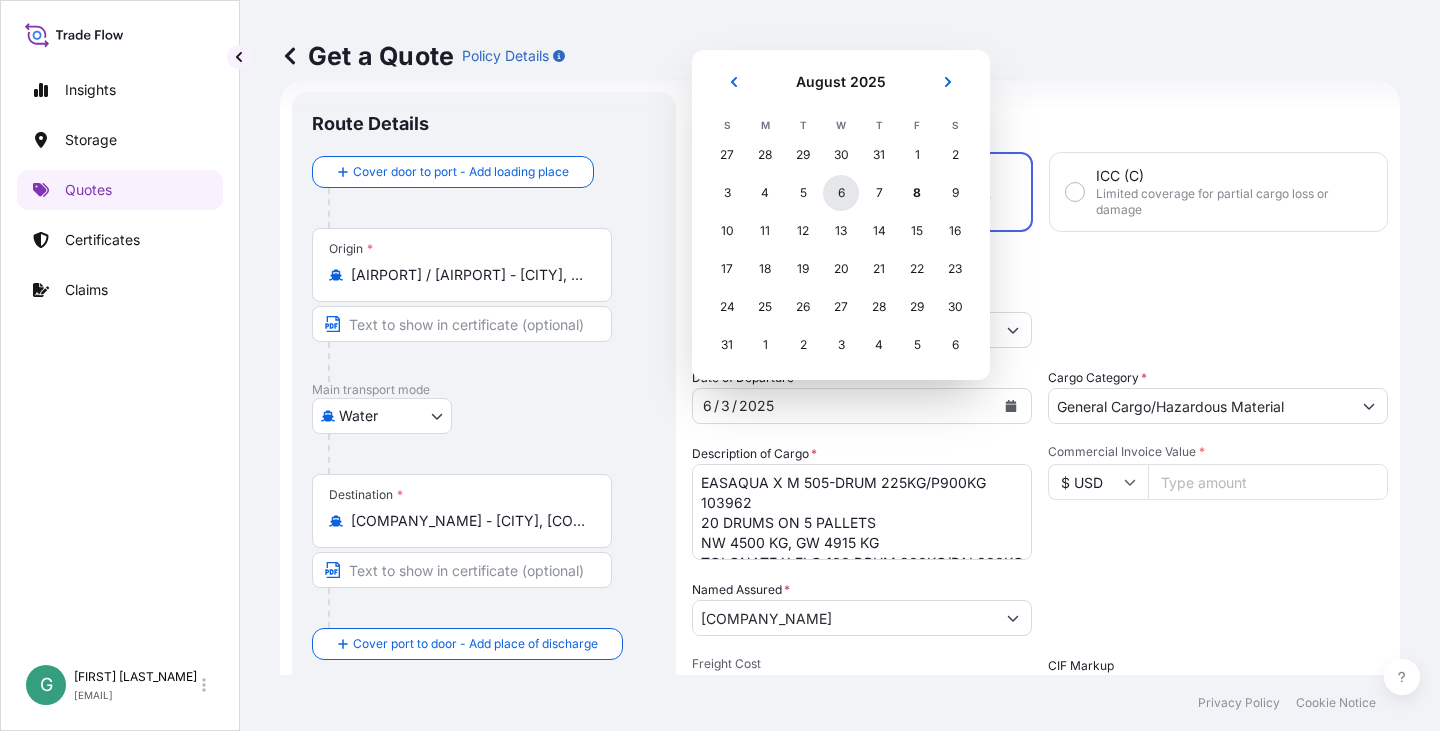 click on "6" at bounding box center [841, 193] 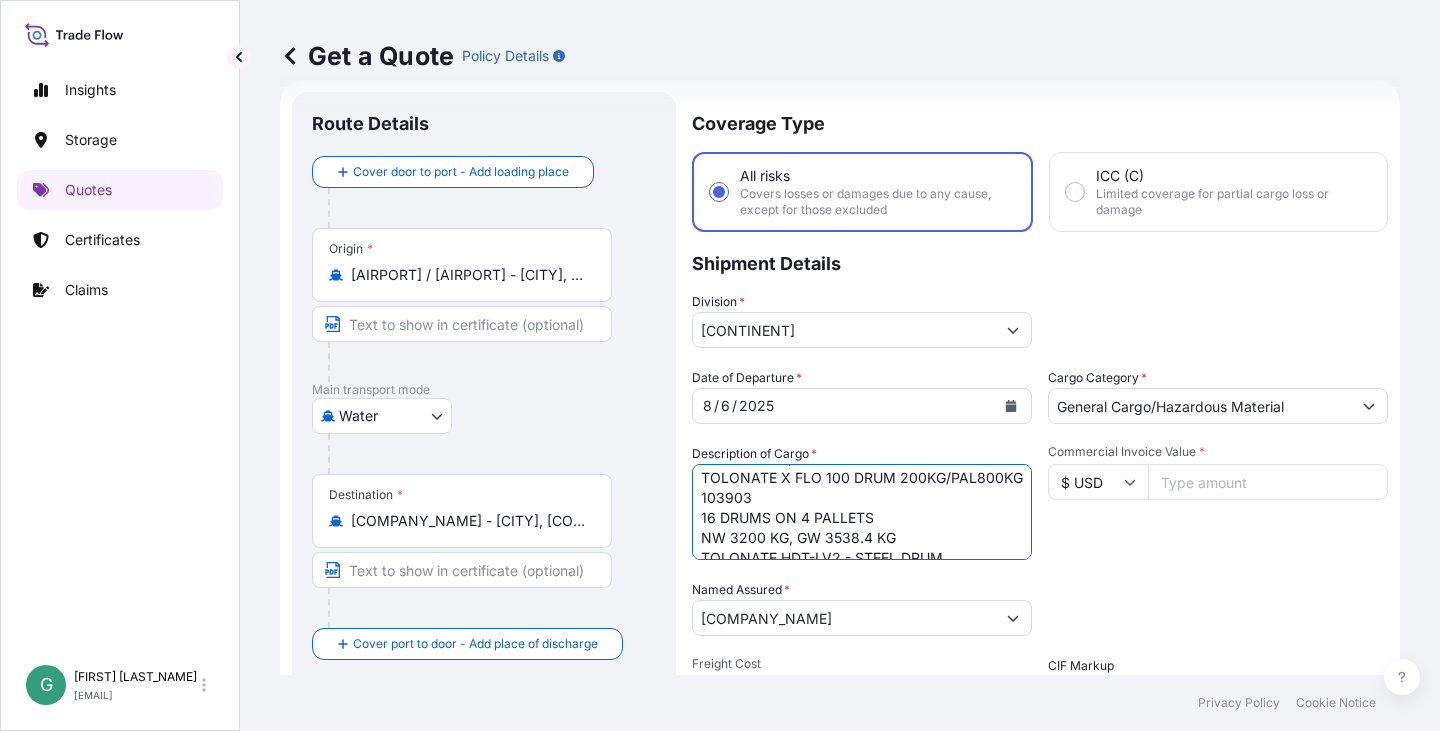 scroll, scrollTop: 222, scrollLeft: 0, axis: vertical 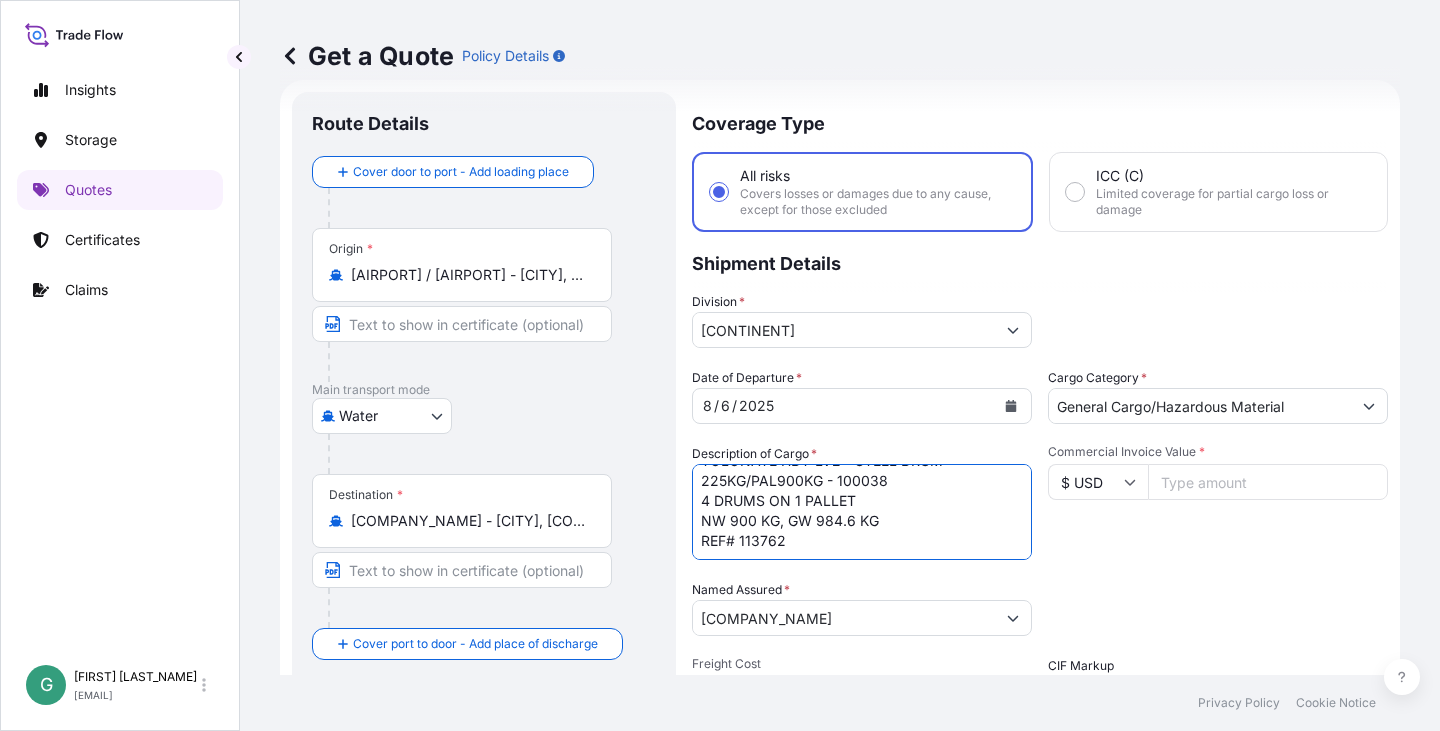 drag, startPoint x: 699, startPoint y: 479, endPoint x: 870, endPoint y: 573, distance: 195.13329 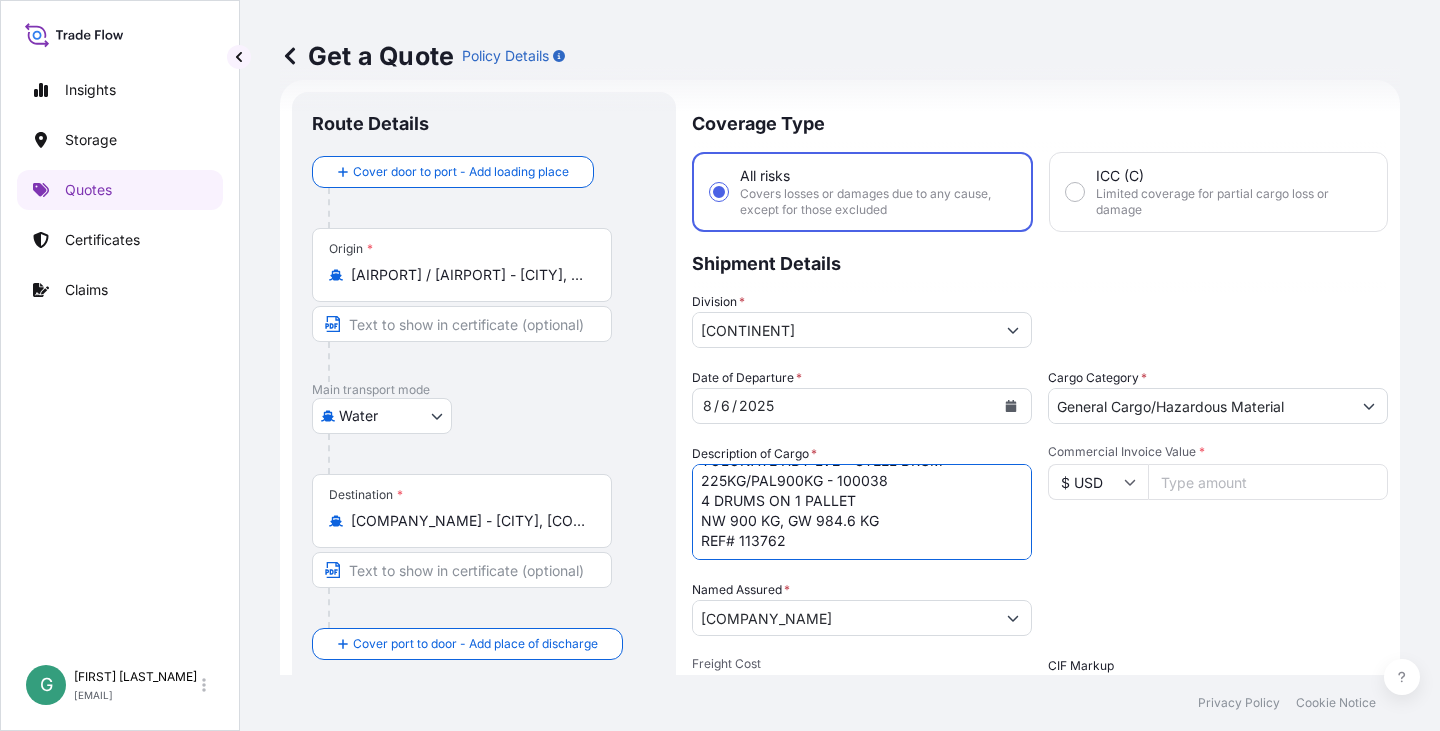 paste on "TOLONATE D 2 -FUT
215KG/PAL860-100029
UN 1866 RESIN SOLUTION,CLASS 3, PG
III ,
FLASH POINT 49 C, HAZARDOUS
40 DRUMS ON 10 PALLETS
NET WEIGHT: 8600 KG
GROSS WEIGHT: 9446 KG
REF# 113919
HS: 391190
CHEMICALS" 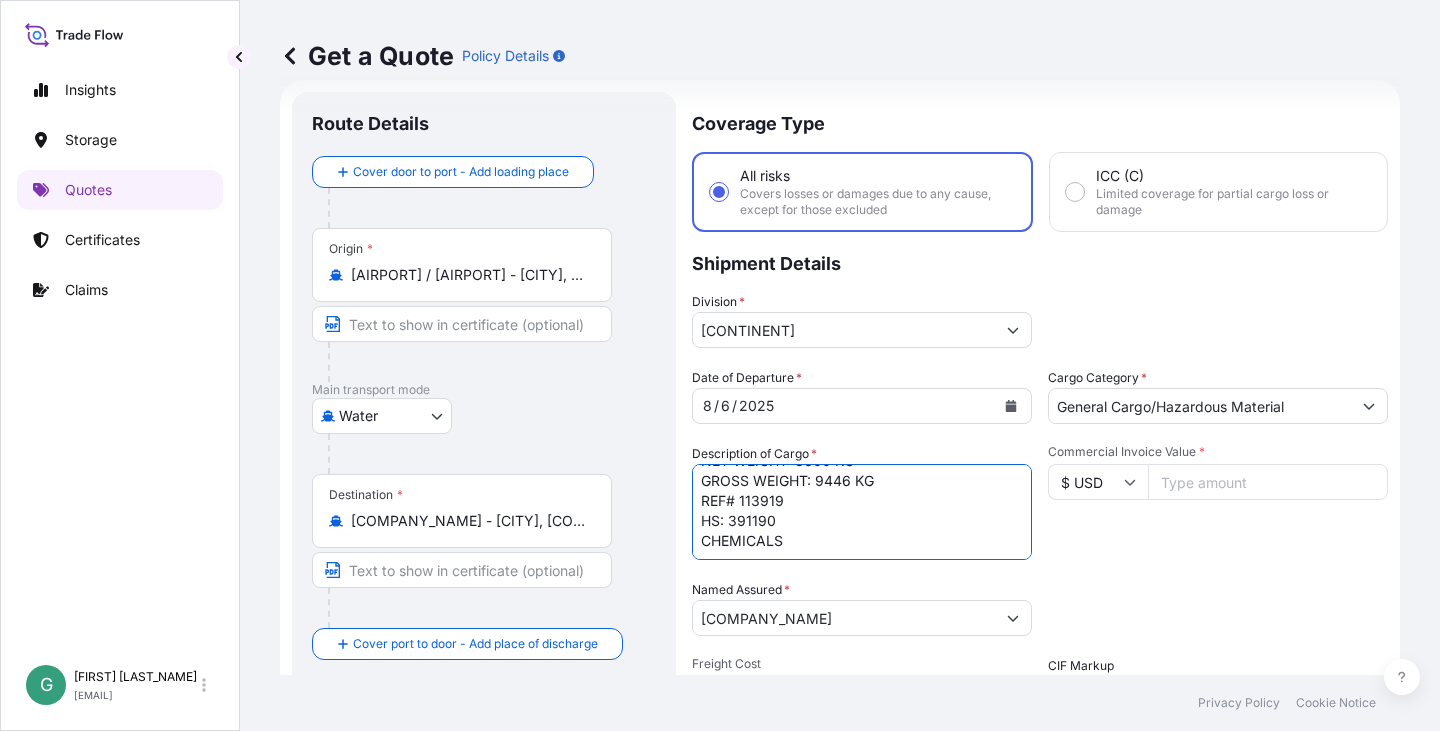 scroll, scrollTop: 132, scrollLeft: 0, axis: vertical 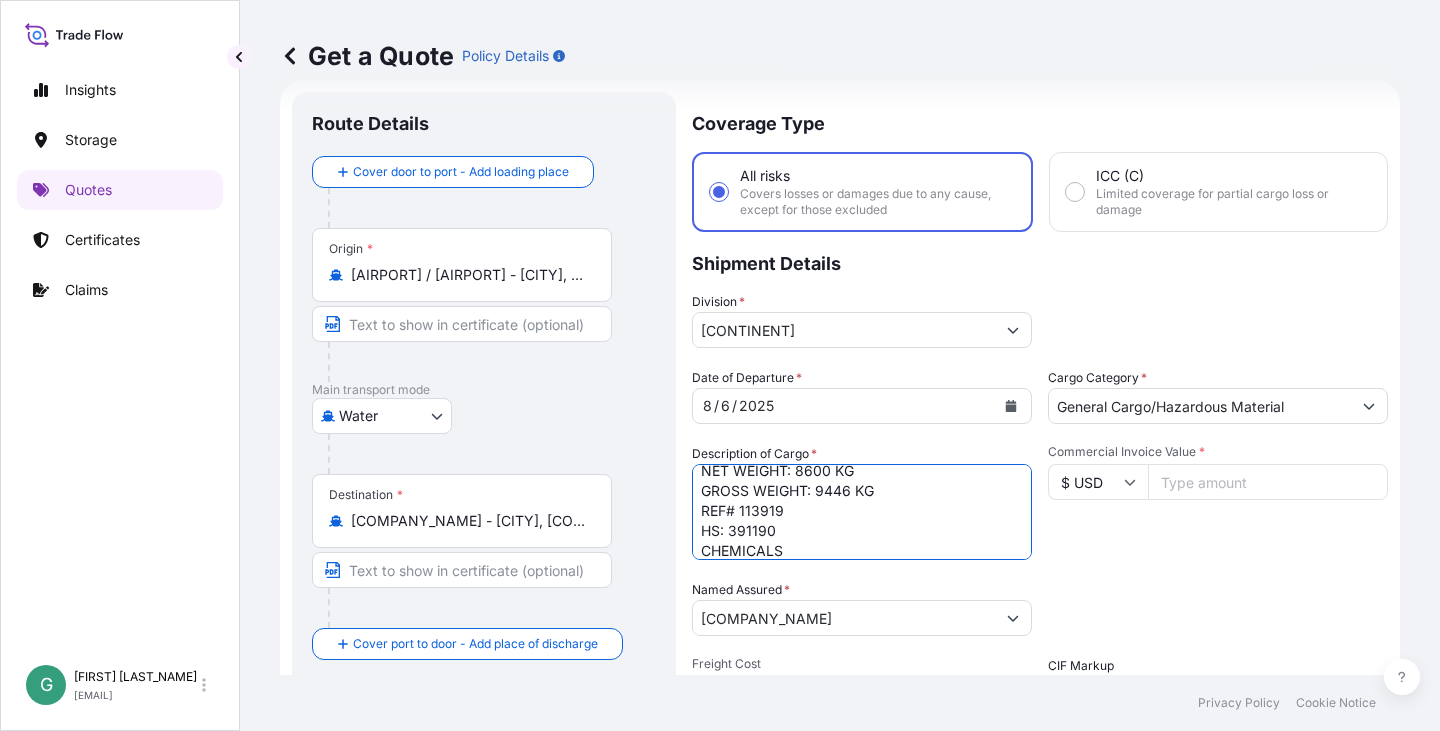 type on "TOLONATE D 2 -FUT
215KG/PAL860-100029
UN 1866 RESIN SOLUTION,CLASS 3, PG
III ,
FLASH POINT 49 C, HAZARDOUS
40 DRUMS ON 10 PALLETS
NET WEIGHT: 8600 KG
GROSS WEIGHT: 9446 KG
REF# 113919
HS: 391190
CHEMICALS" 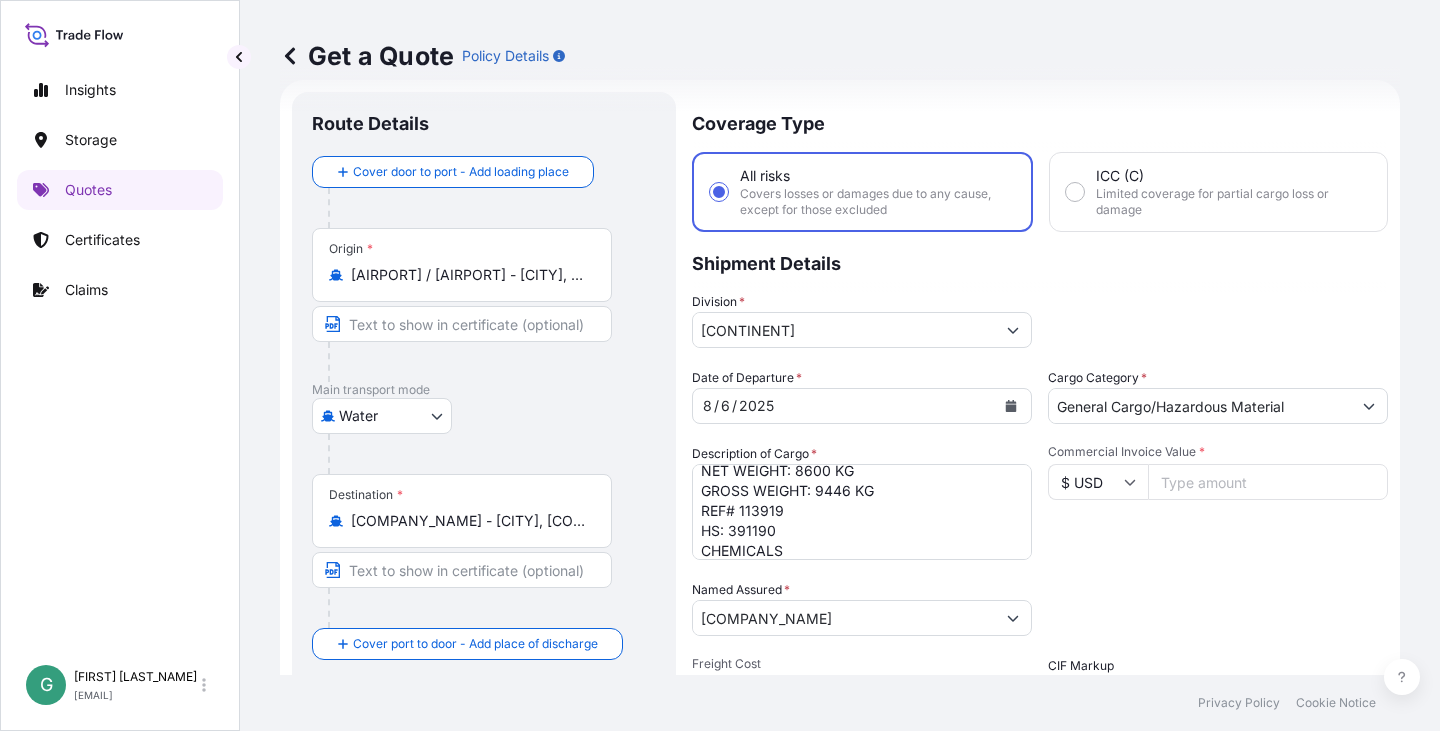 click on "Commercial Invoice Value   *" at bounding box center (1268, 482) 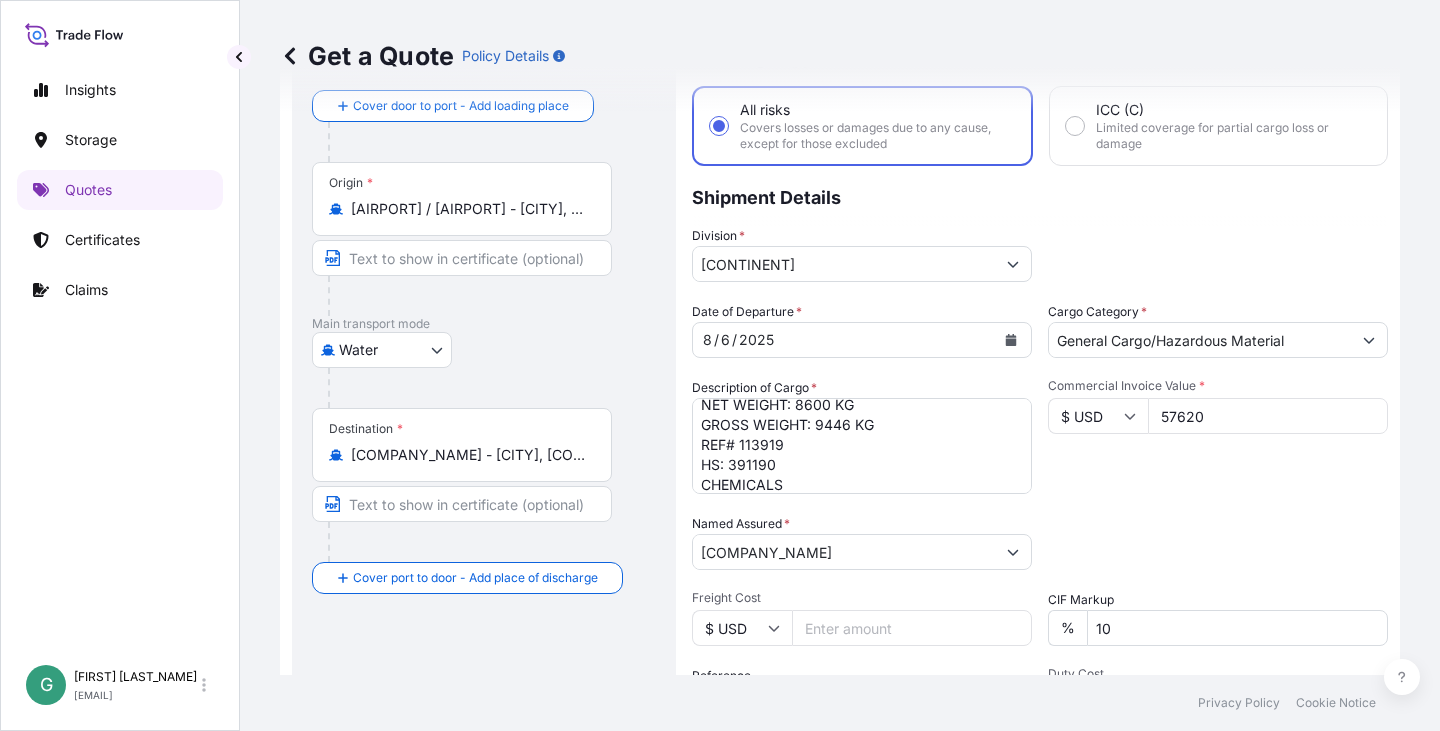 scroll, scrollTop: 132, scrollLeft: 0, axis: vertical 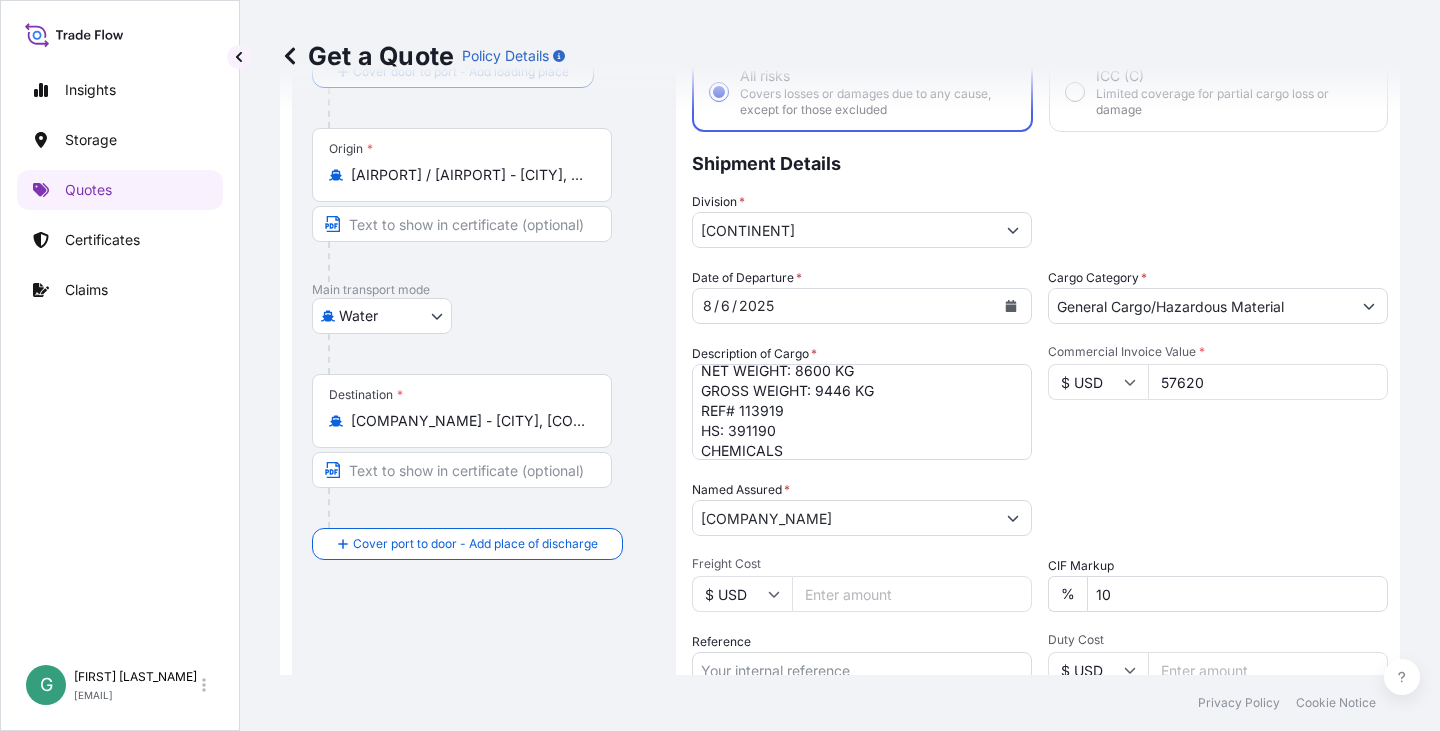 type on "57620" 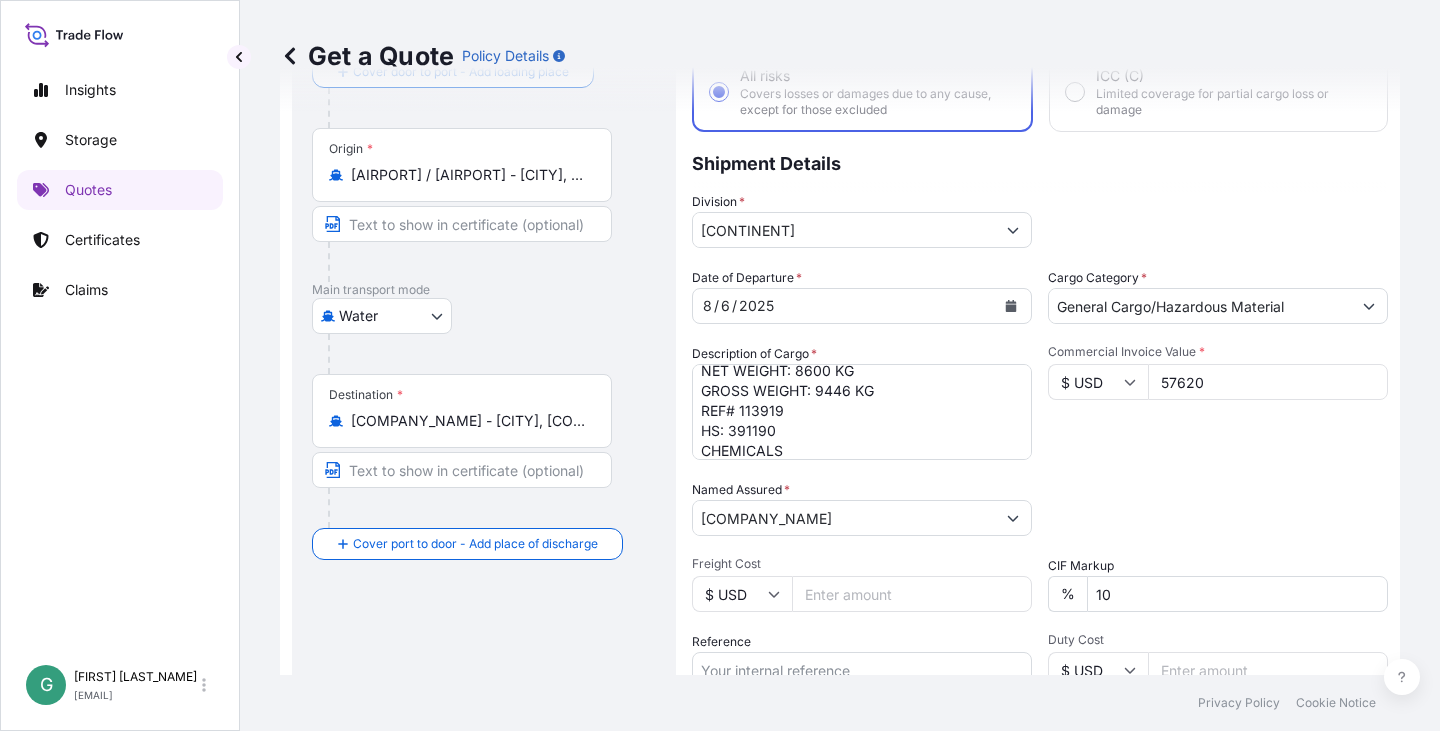 type on "[NUMBER]" 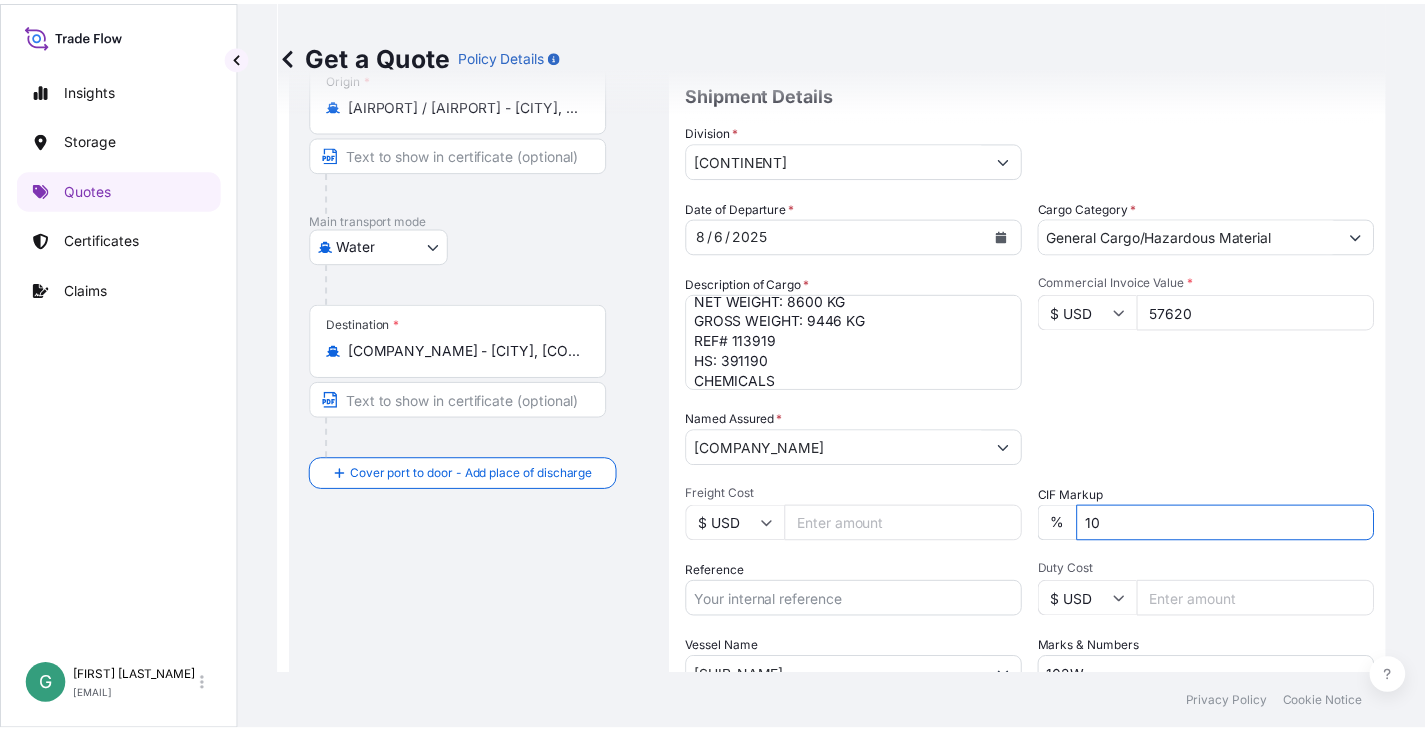 scroll, scrollTop: 232, scrollLeft: 0, axis: vertical 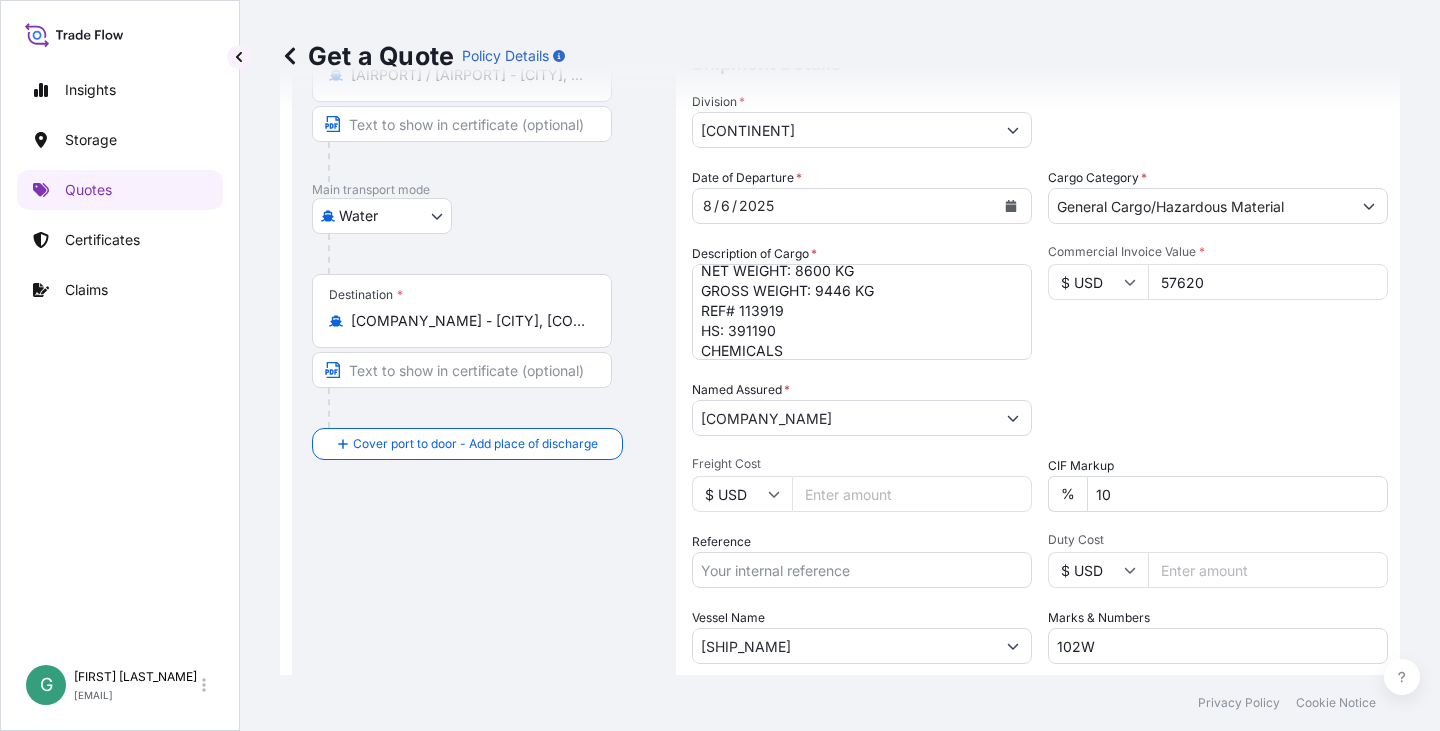 click on "Reference" at bounding box center [862, 570] 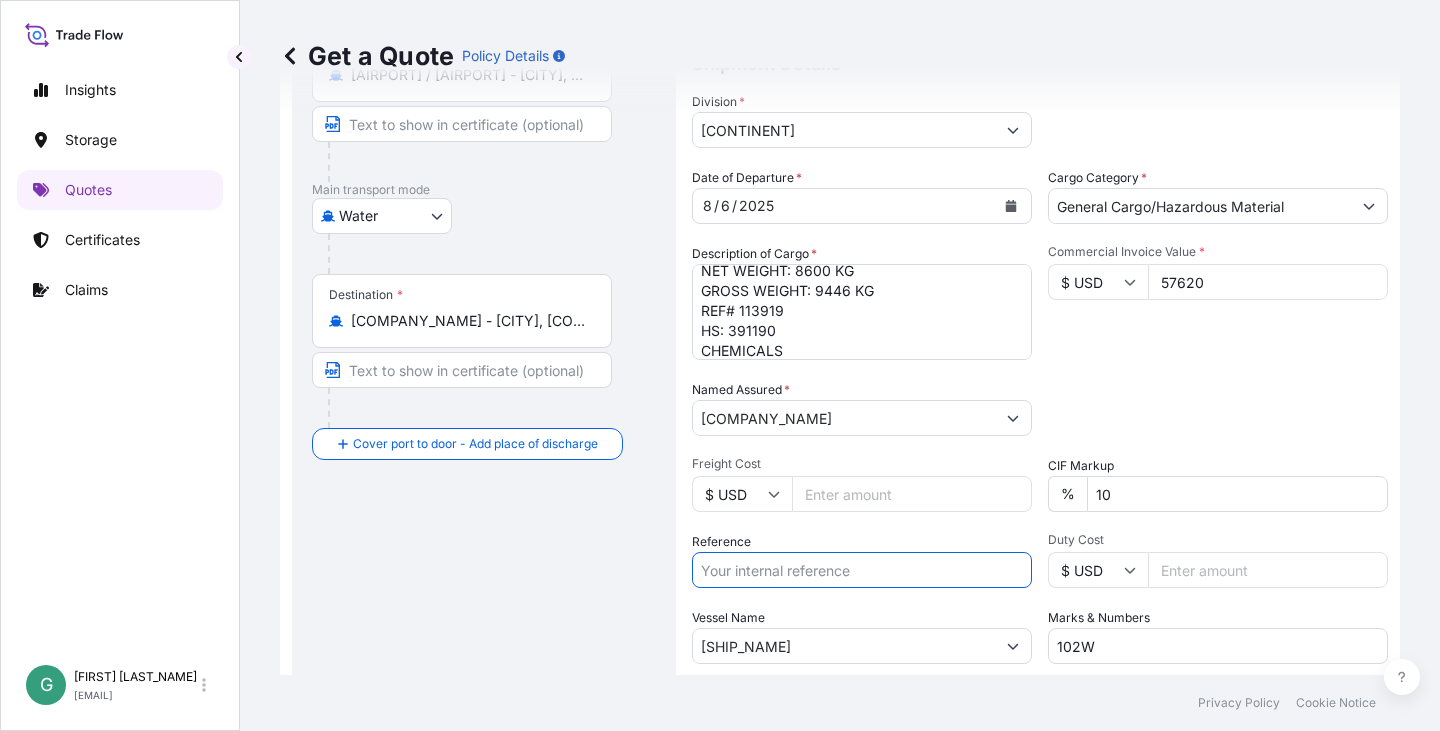 paste on "[PASSPORT]" 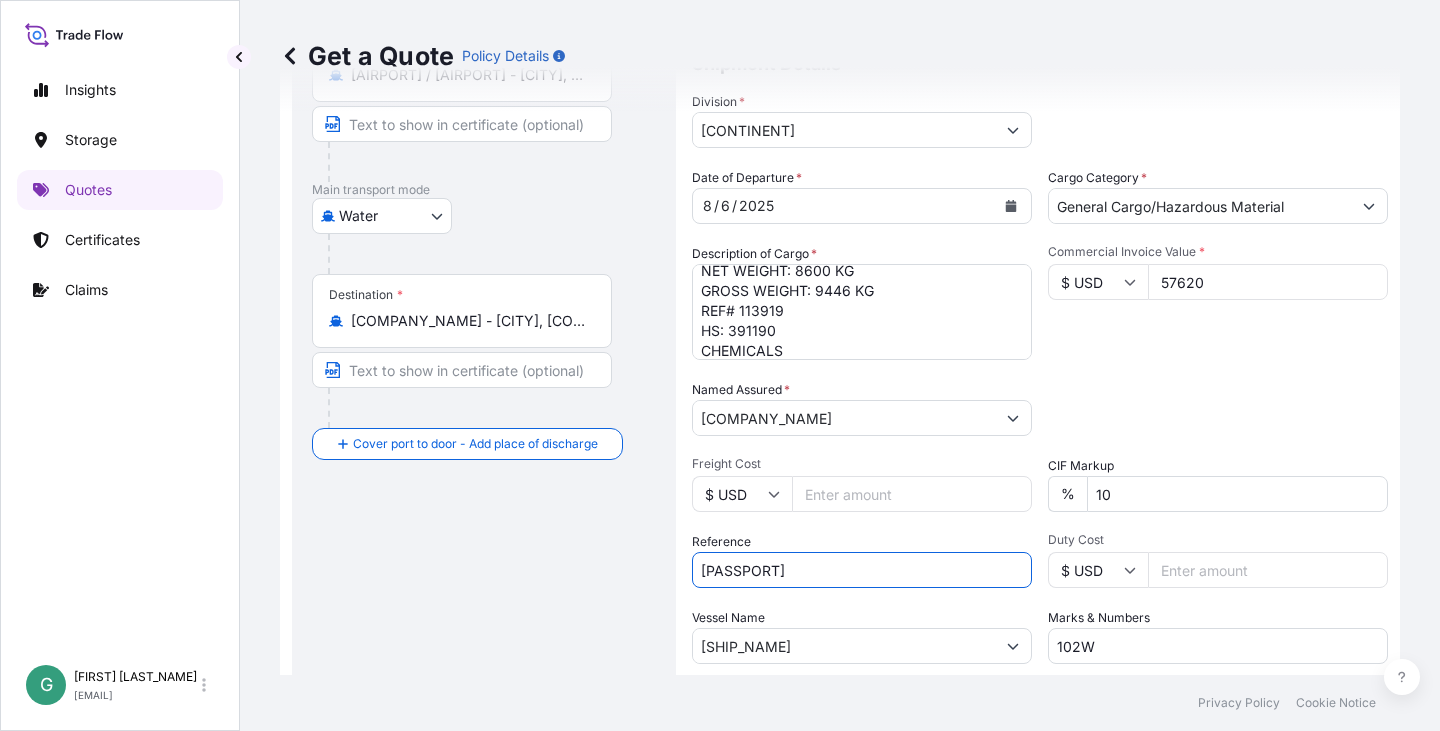 type on "[PASSPORT]" 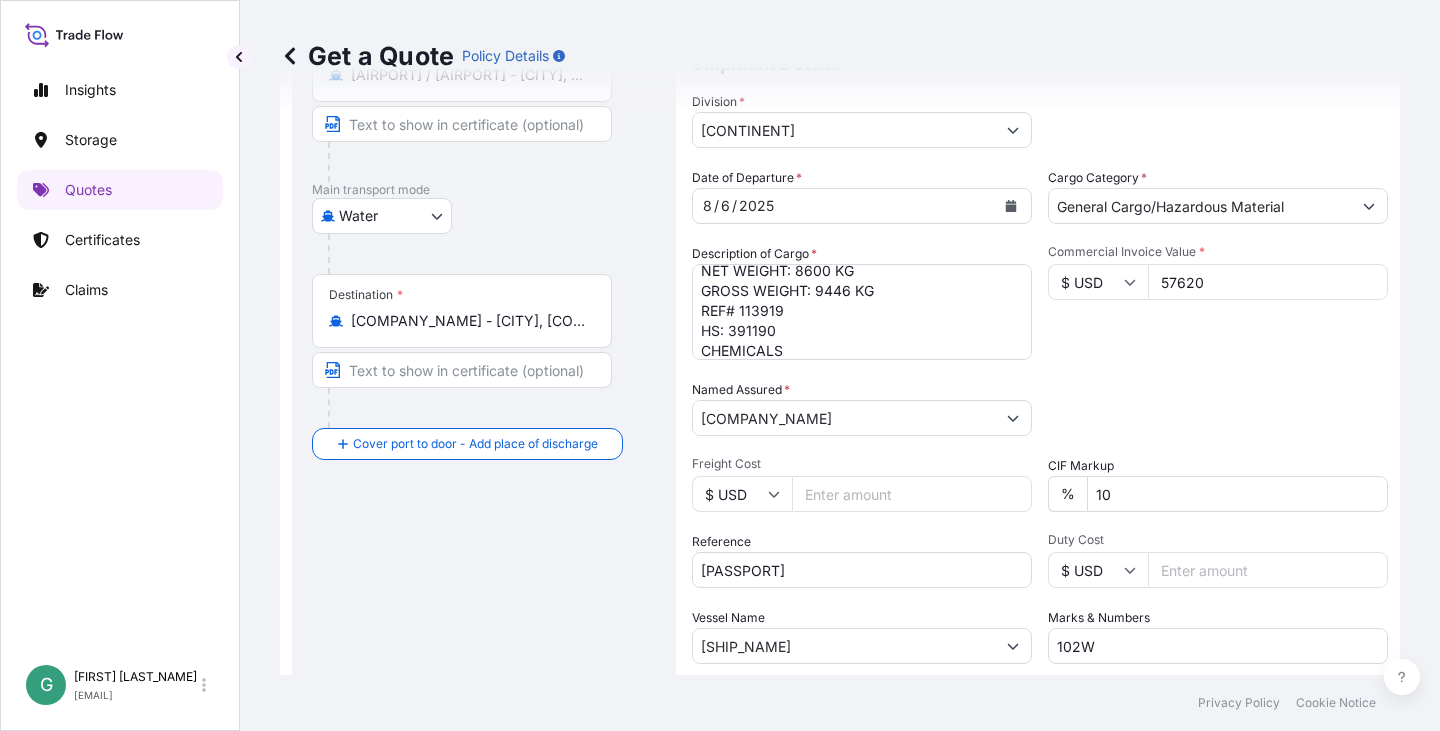 click on "[SHIP_NAME]" at bounding box center (844, 646) 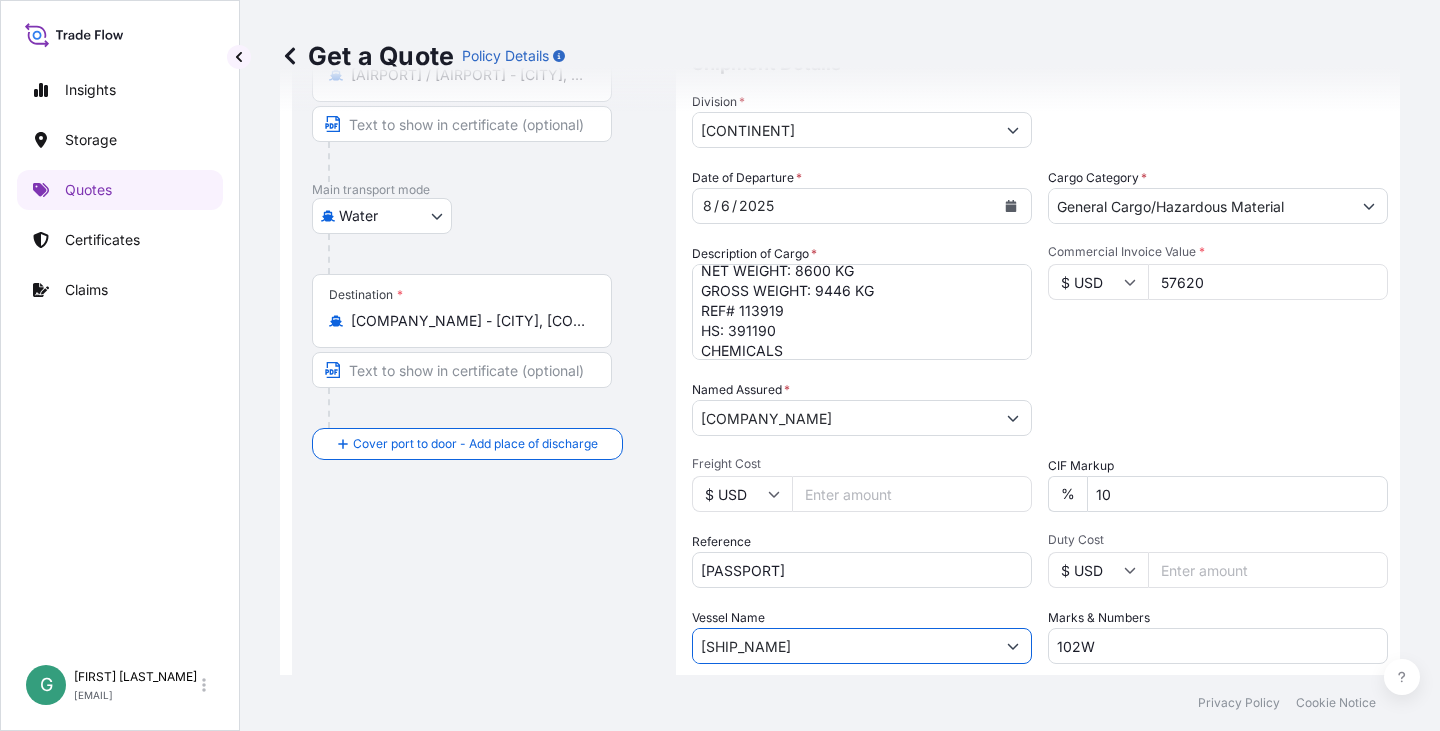 drag, startPoint x: 764, startPoint y: 649, endPoint x: 664, endPoint y: 649, distance: 100 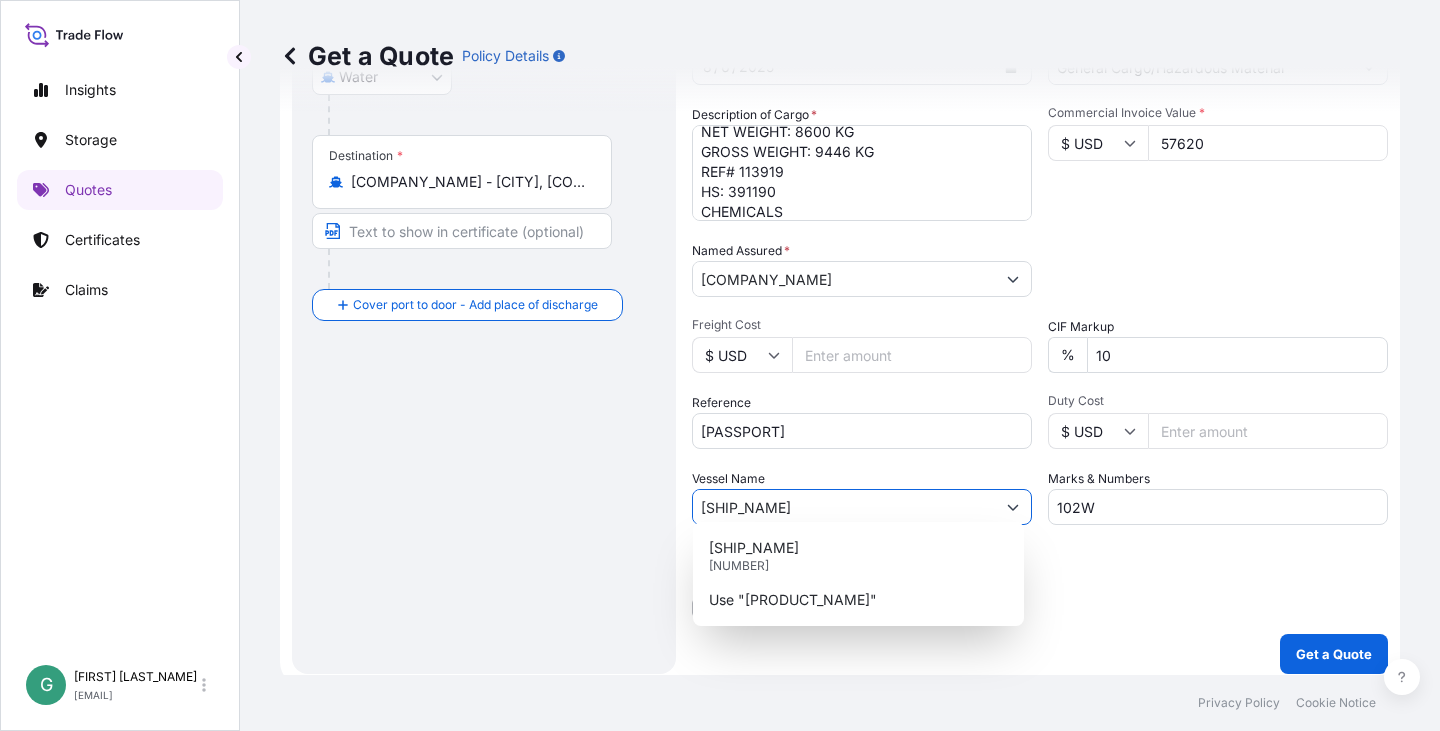 scroll, scrollTop: 382, scrollLeft: 0, axis: vertical 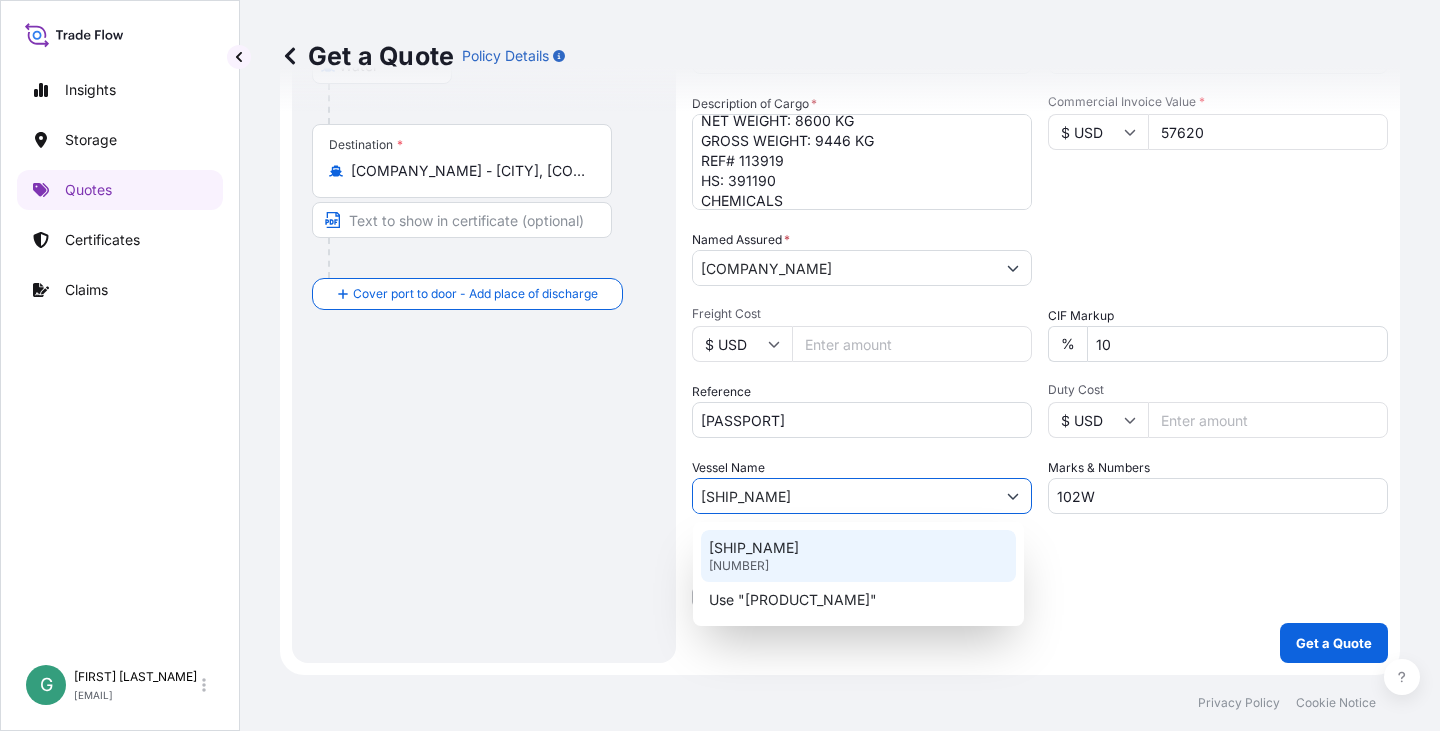 click on "[NUMBER]" at bounding box center [739, 566] 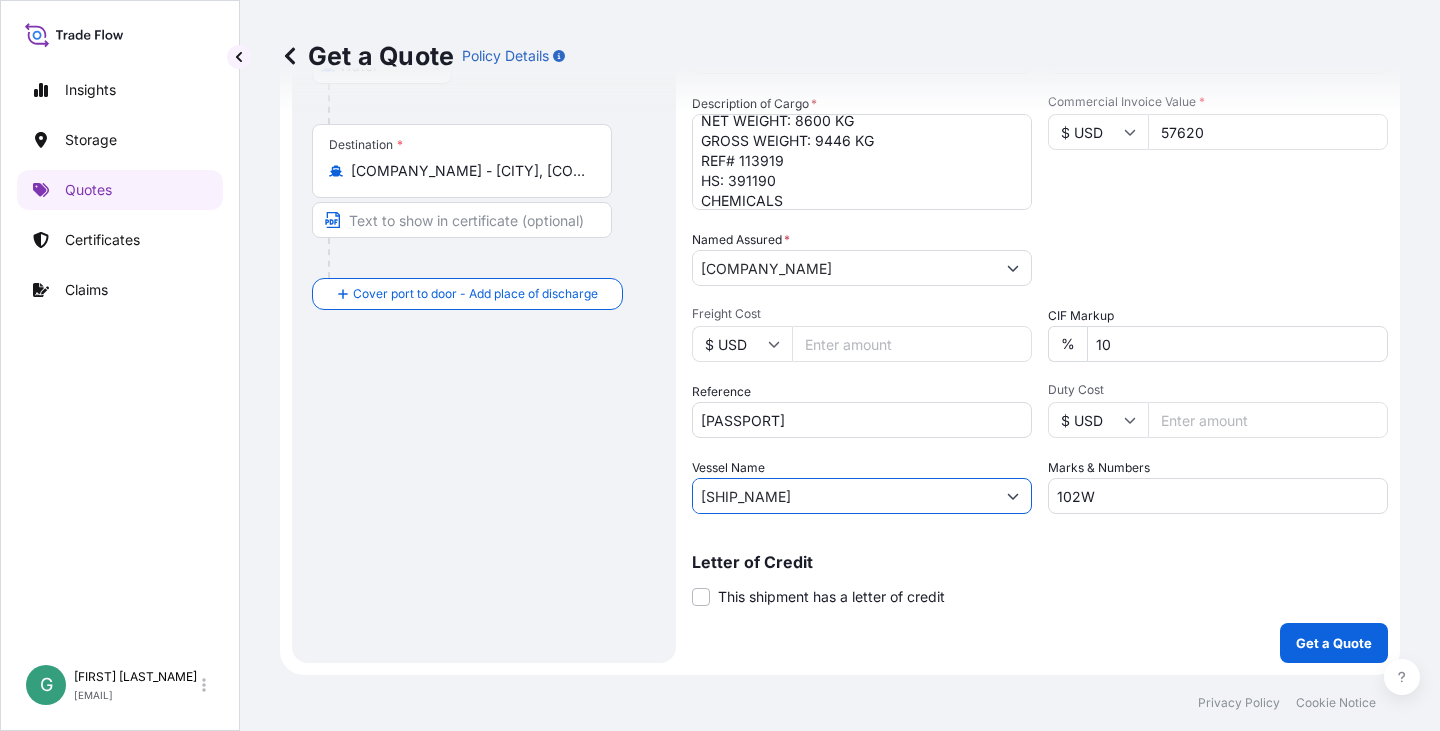 type on "[SHIP_NAME]" 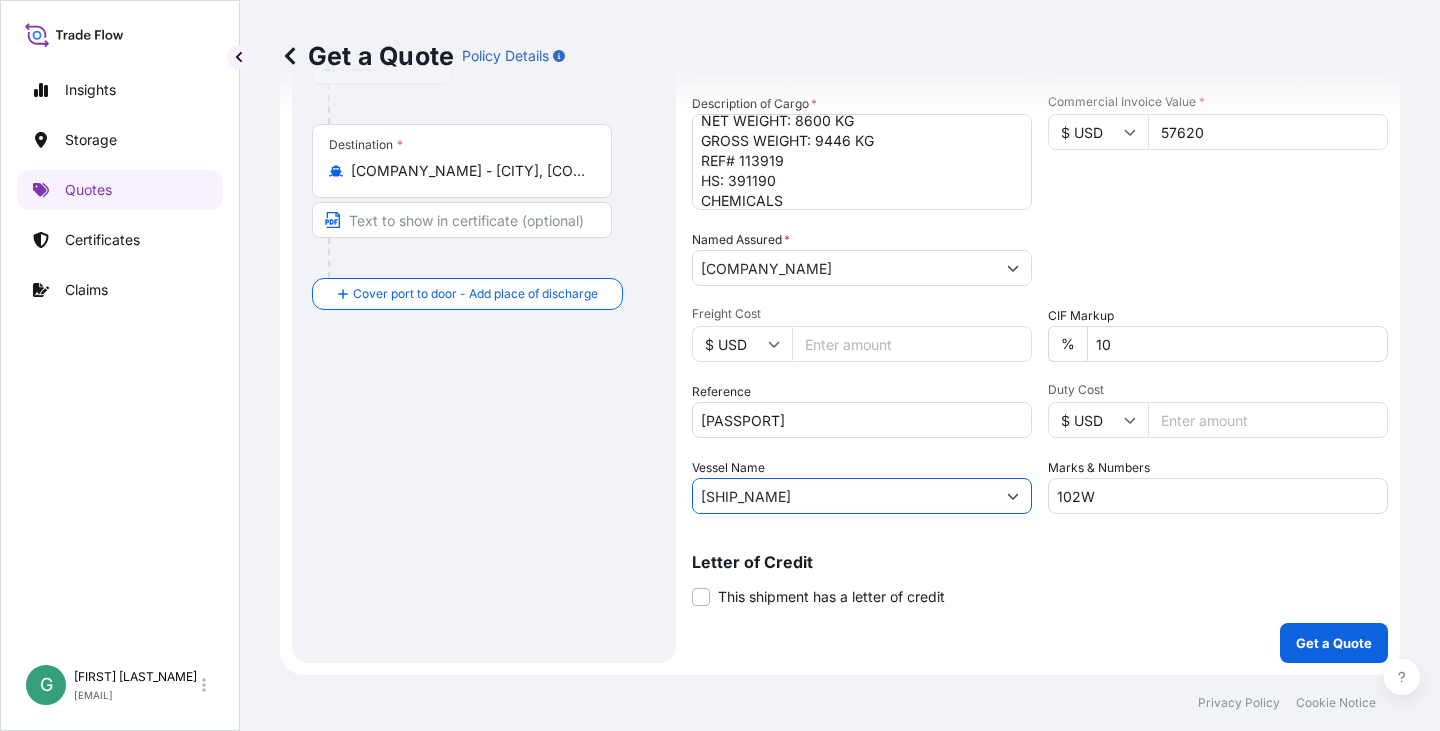 click on "102W" at bounding box center [1218, 496] 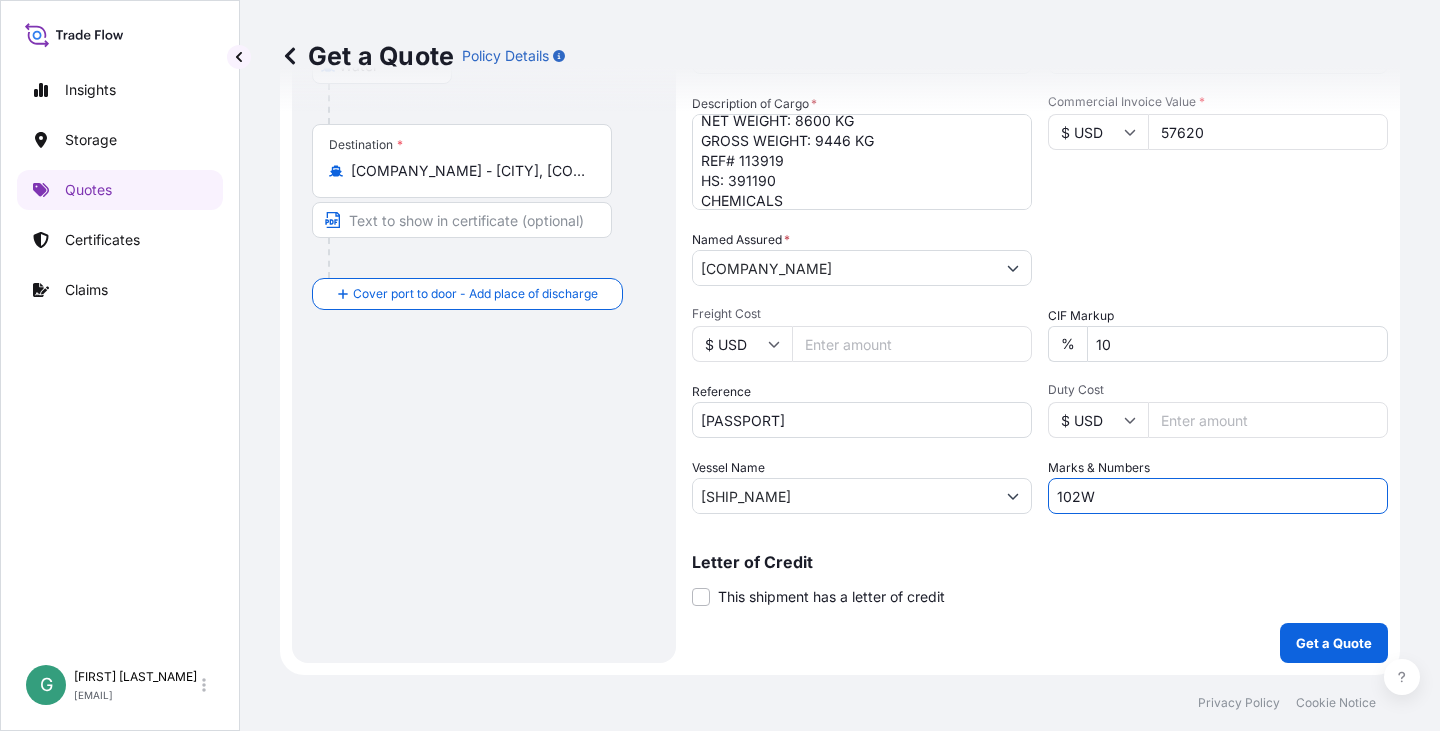 drag, startPoint x: 1106, startPoint y: 496, endPoint x: 880, endPoint y: 493, distance: 226.01991 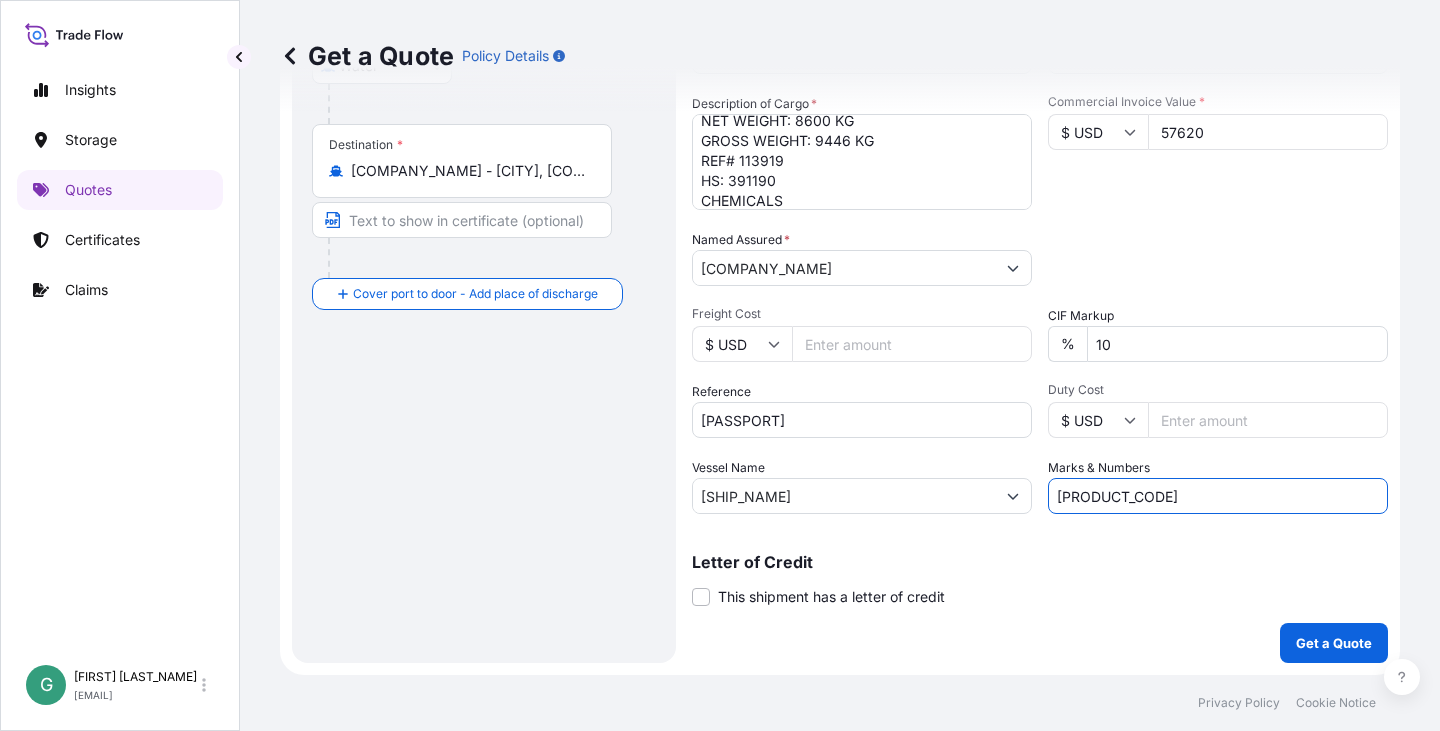 type on "[PRODUCT_CODE]" 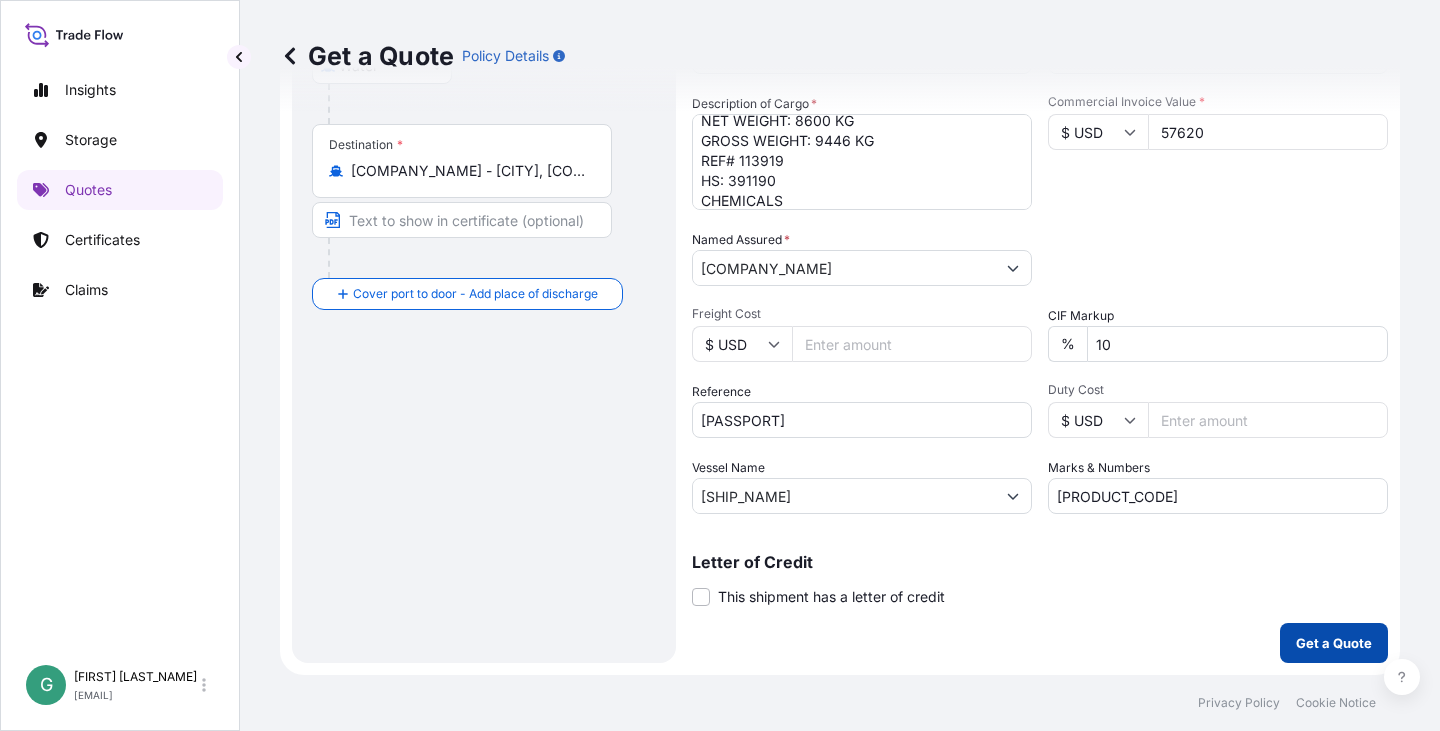 click on "Get a Quote" at bounding box center [1334, 643] 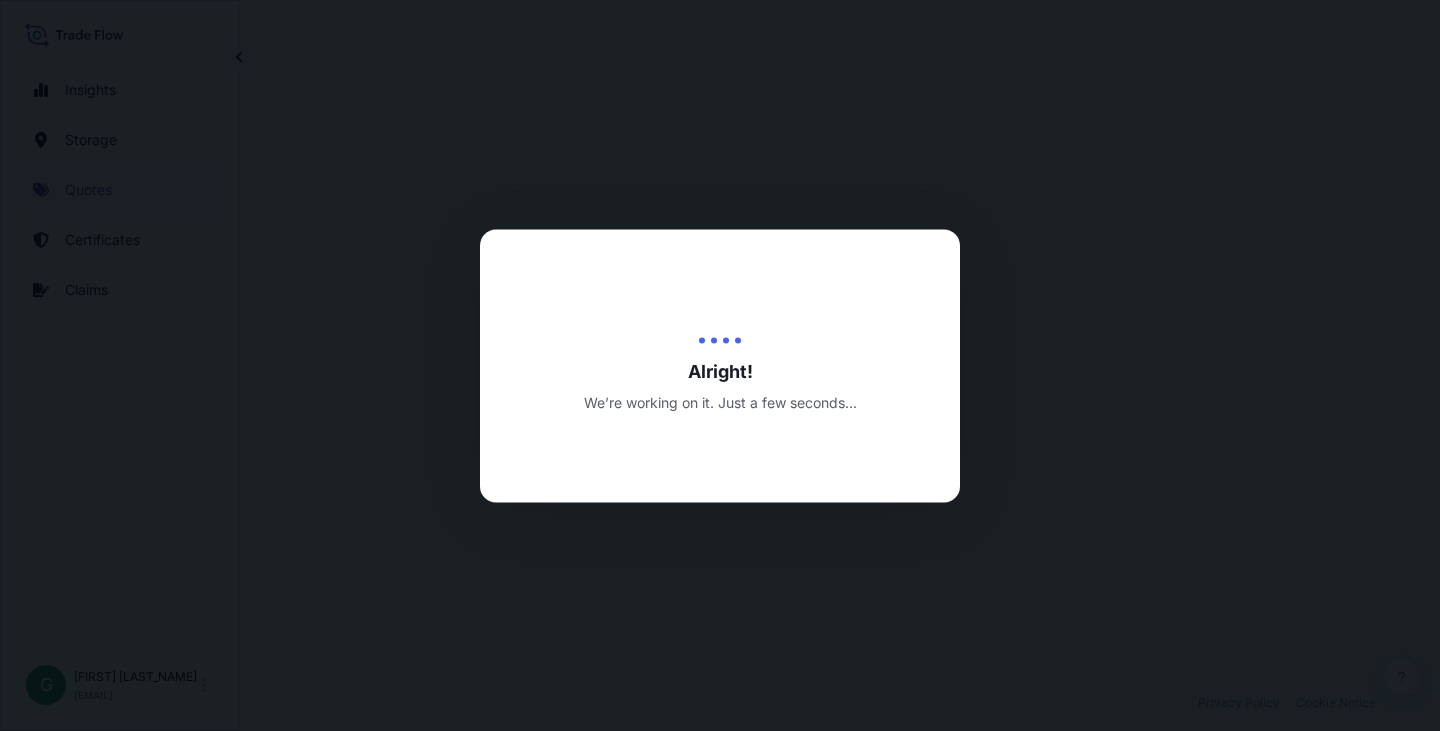 scroll, scrollTop: 0, scrollLeft: 0, axis: both 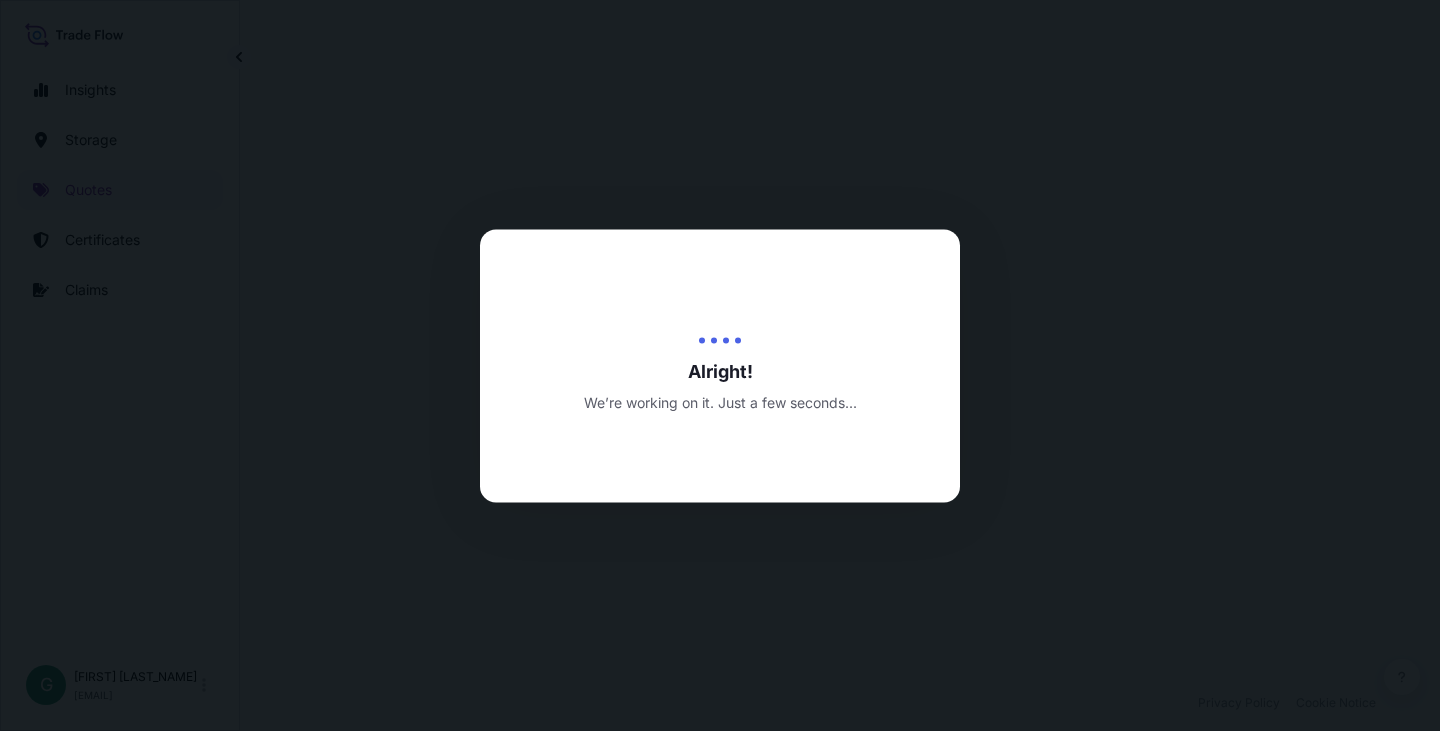 select on "Water" 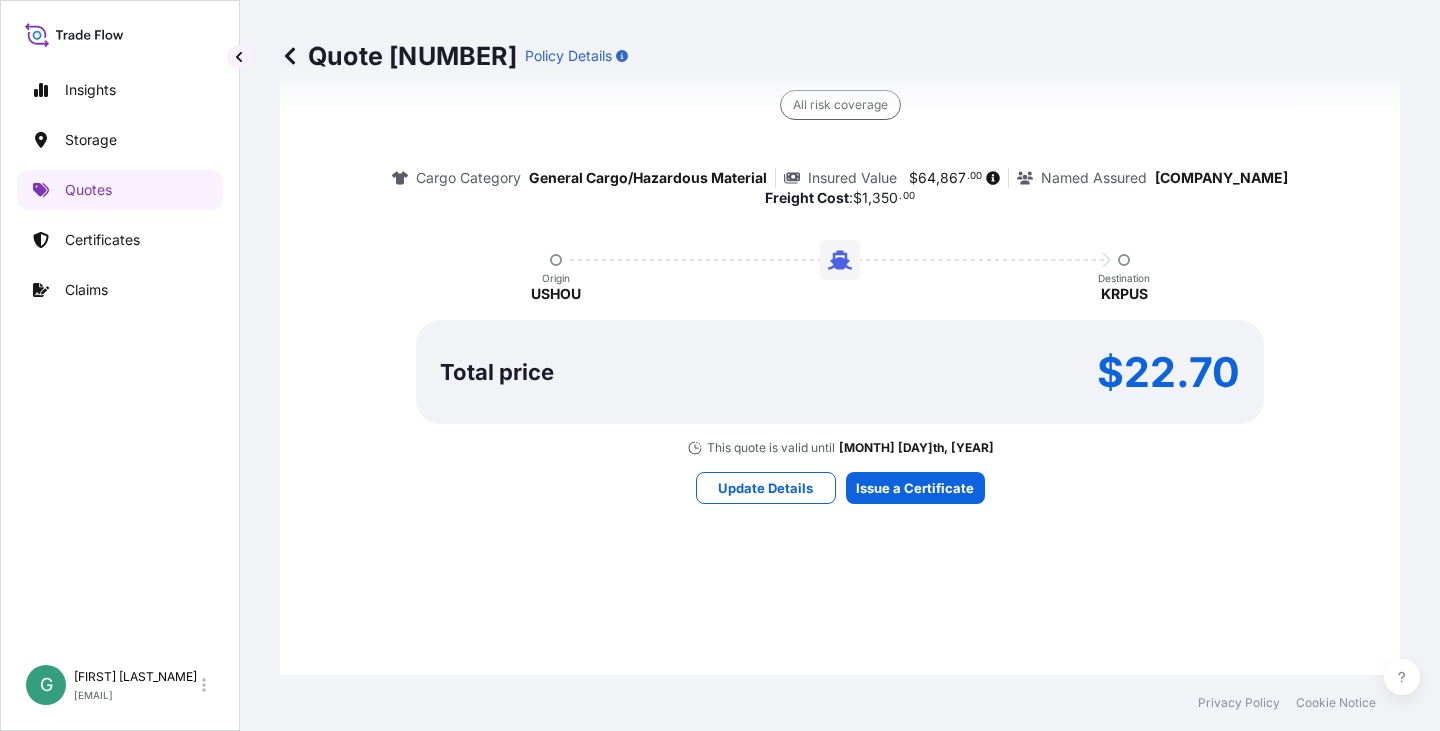 scroll, scrollTop: 1577, scrollLeft: 0, axis: vertical 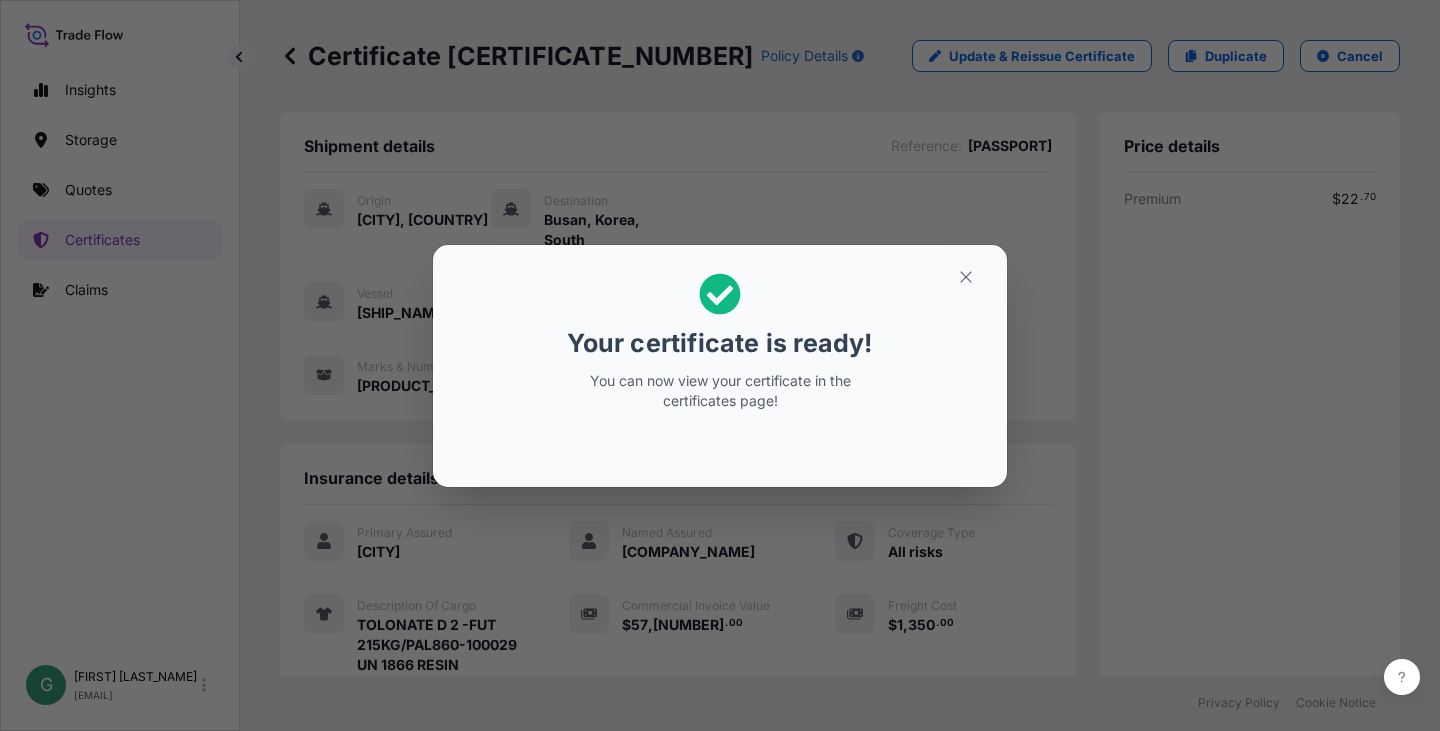 click on "You can now view your certificate in the certificates page!" at bounding box center (720, 391) 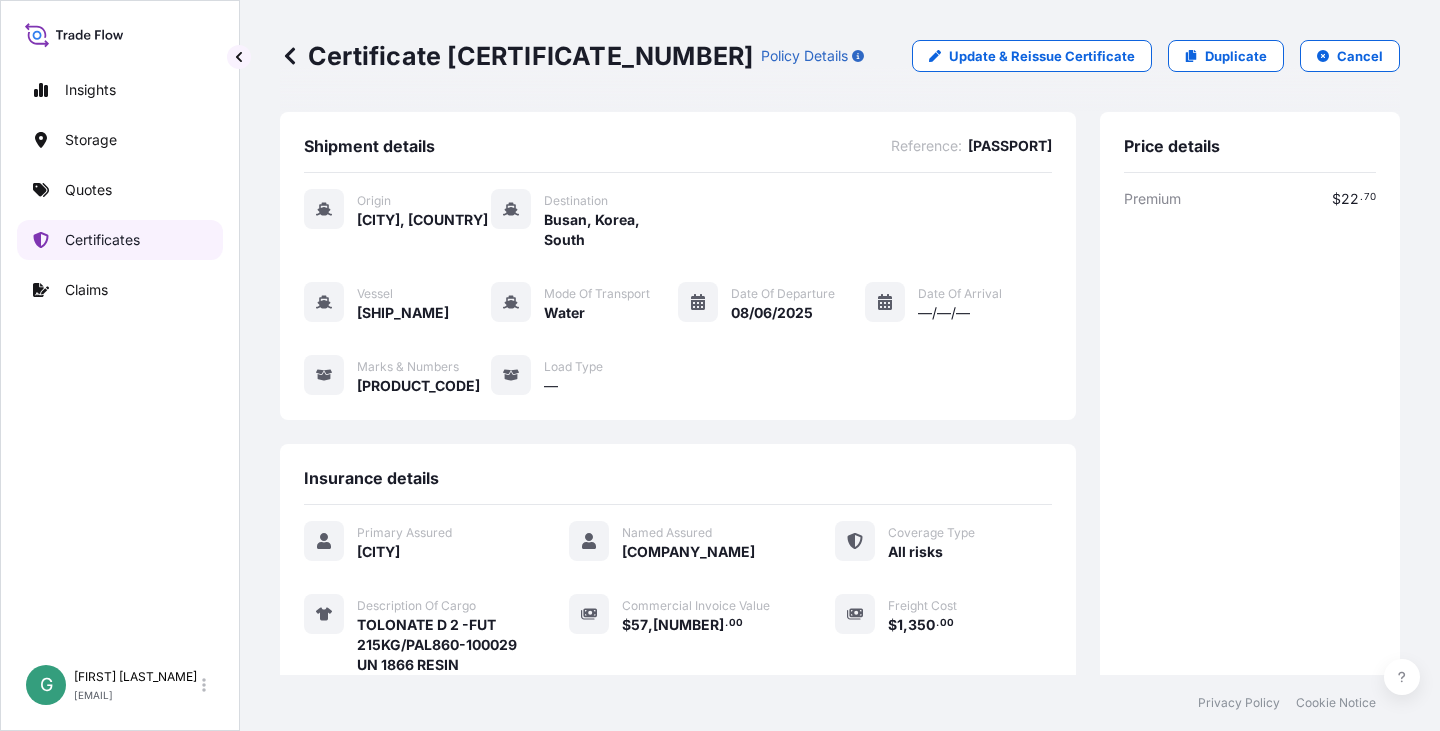click on "Certificates" at bounding box center (102, 240) 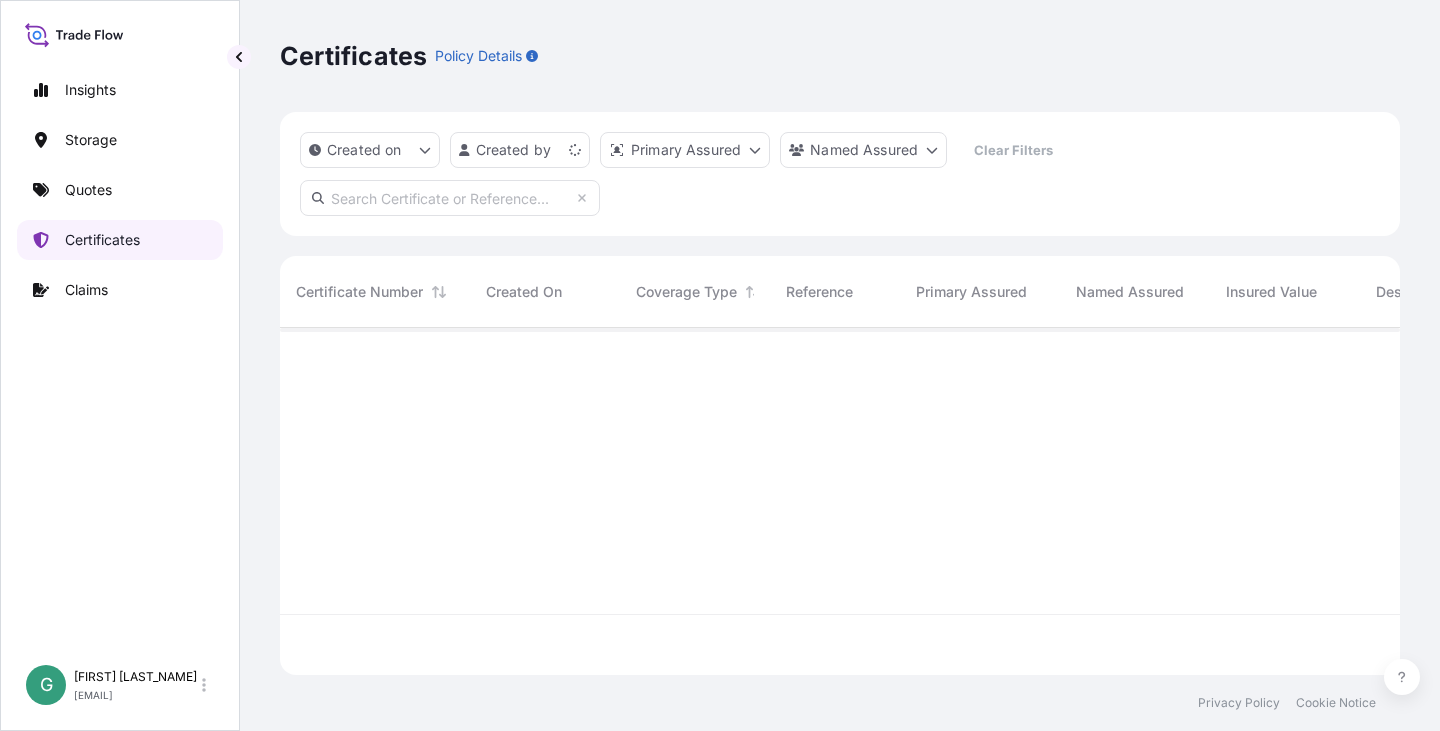 scroll, scrollTop: 16, scrollLeft: 16, axis: both 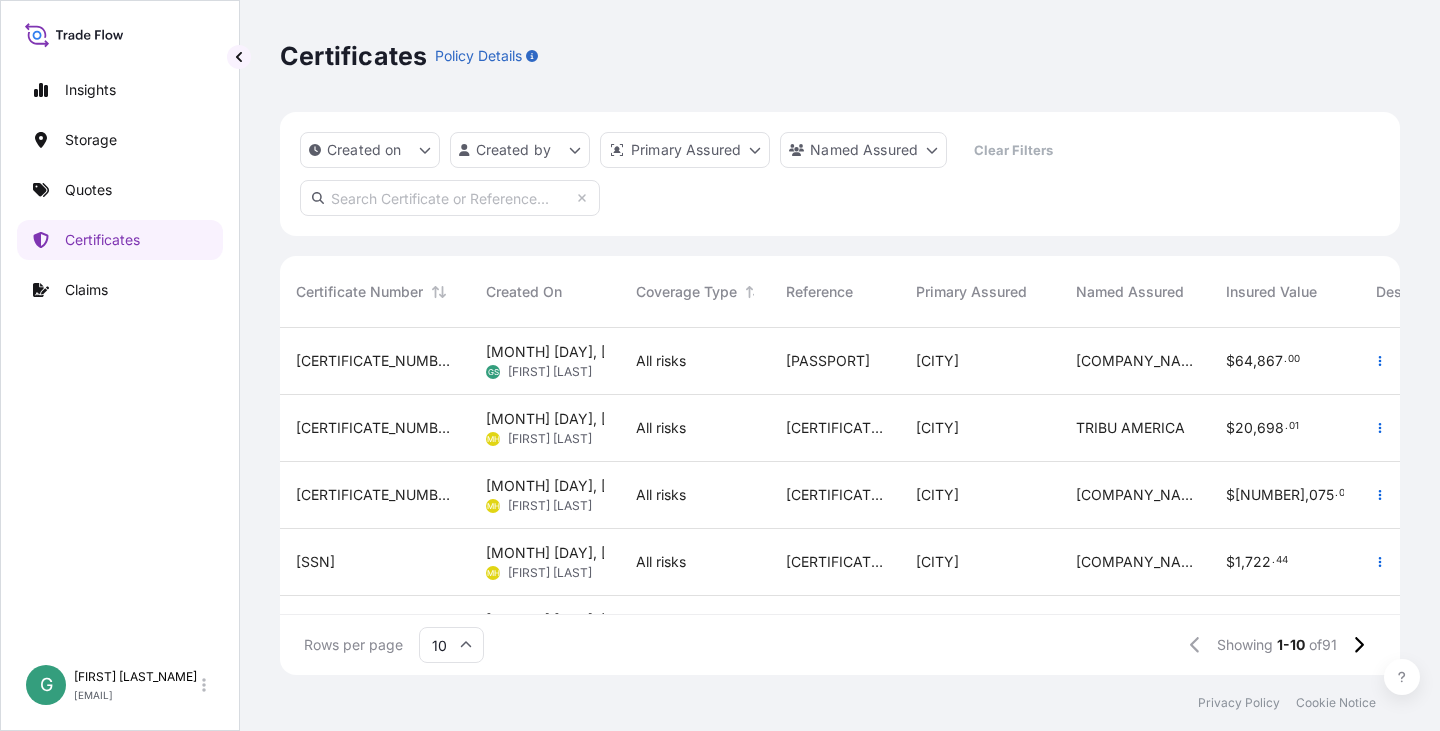 click on "[CERTIFICATE_NUMBER]" at bounding box center [375, 361] 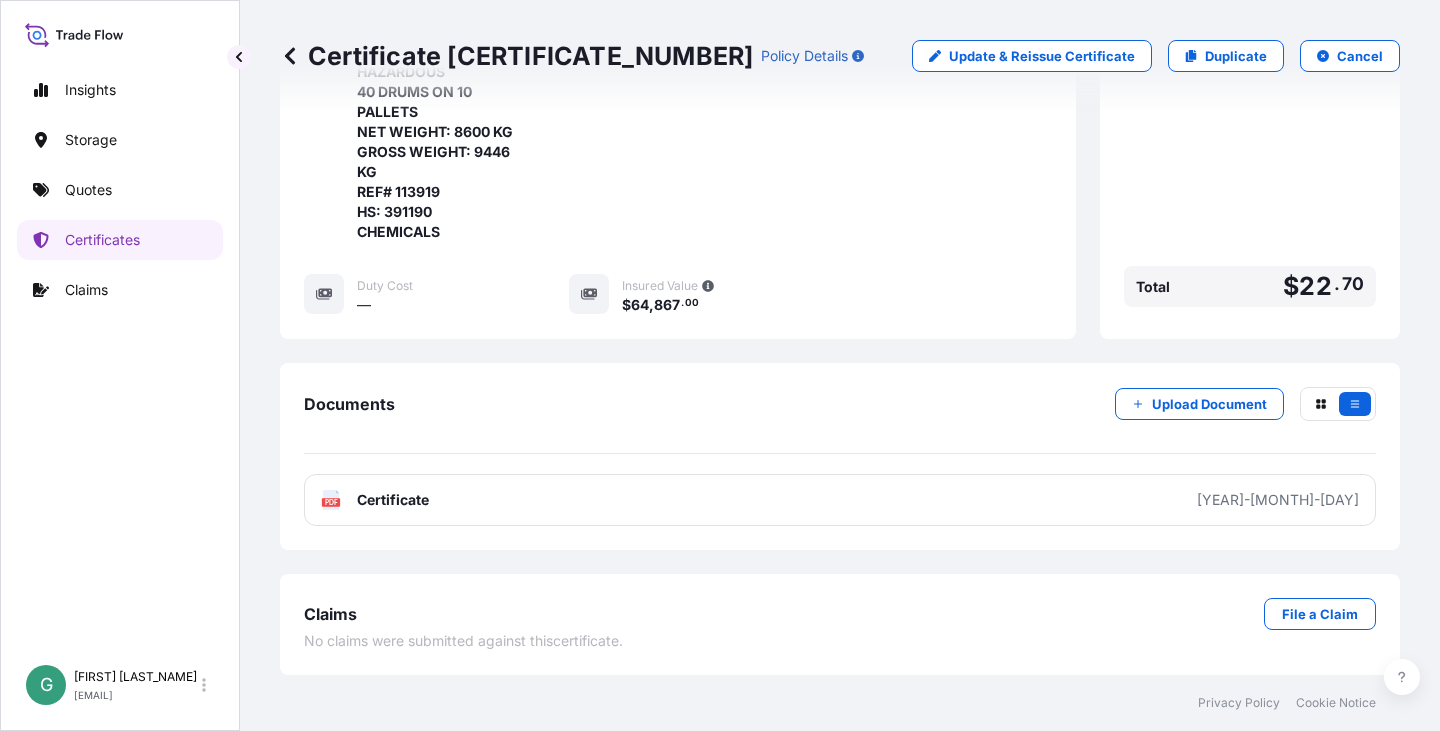 scroll, scrollTop: 733, scrollLeft: 0, axis: vertical 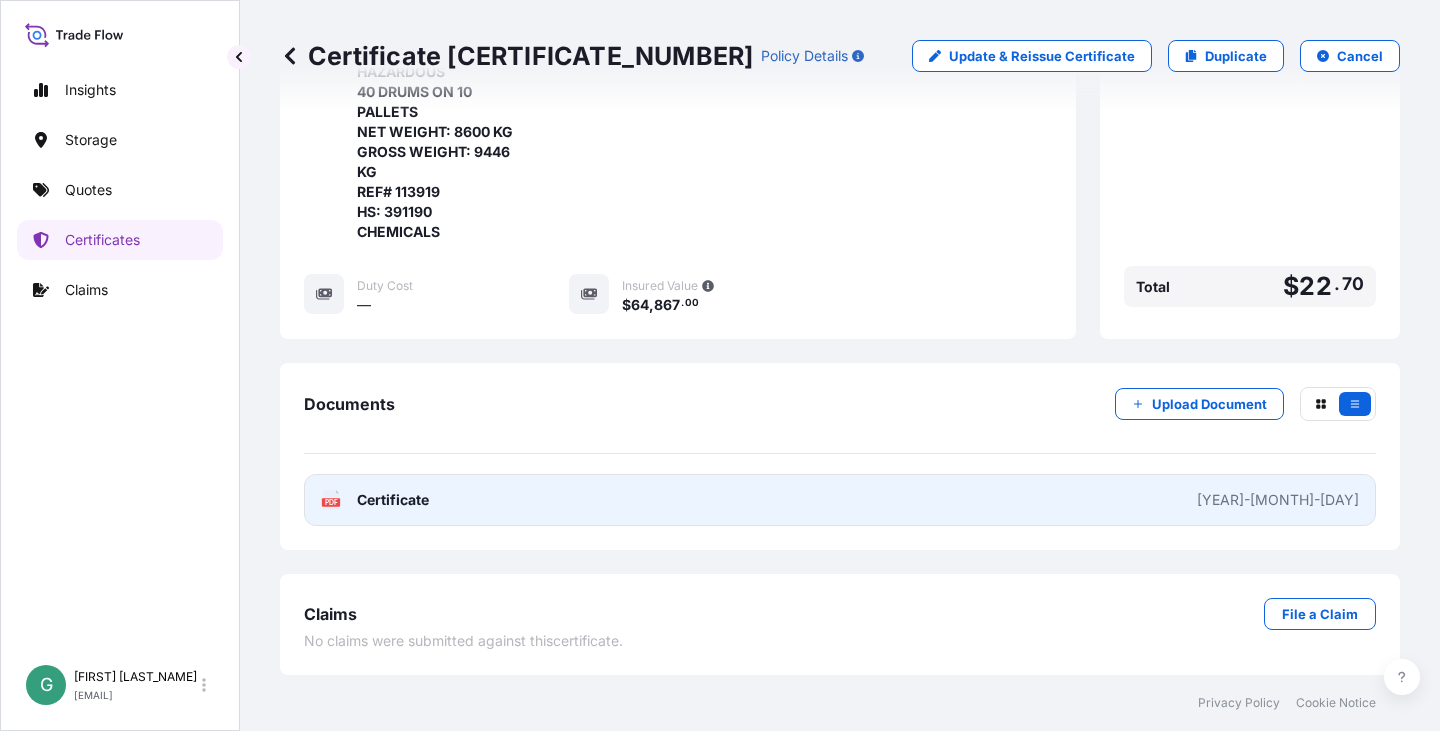 click on "PDF" 